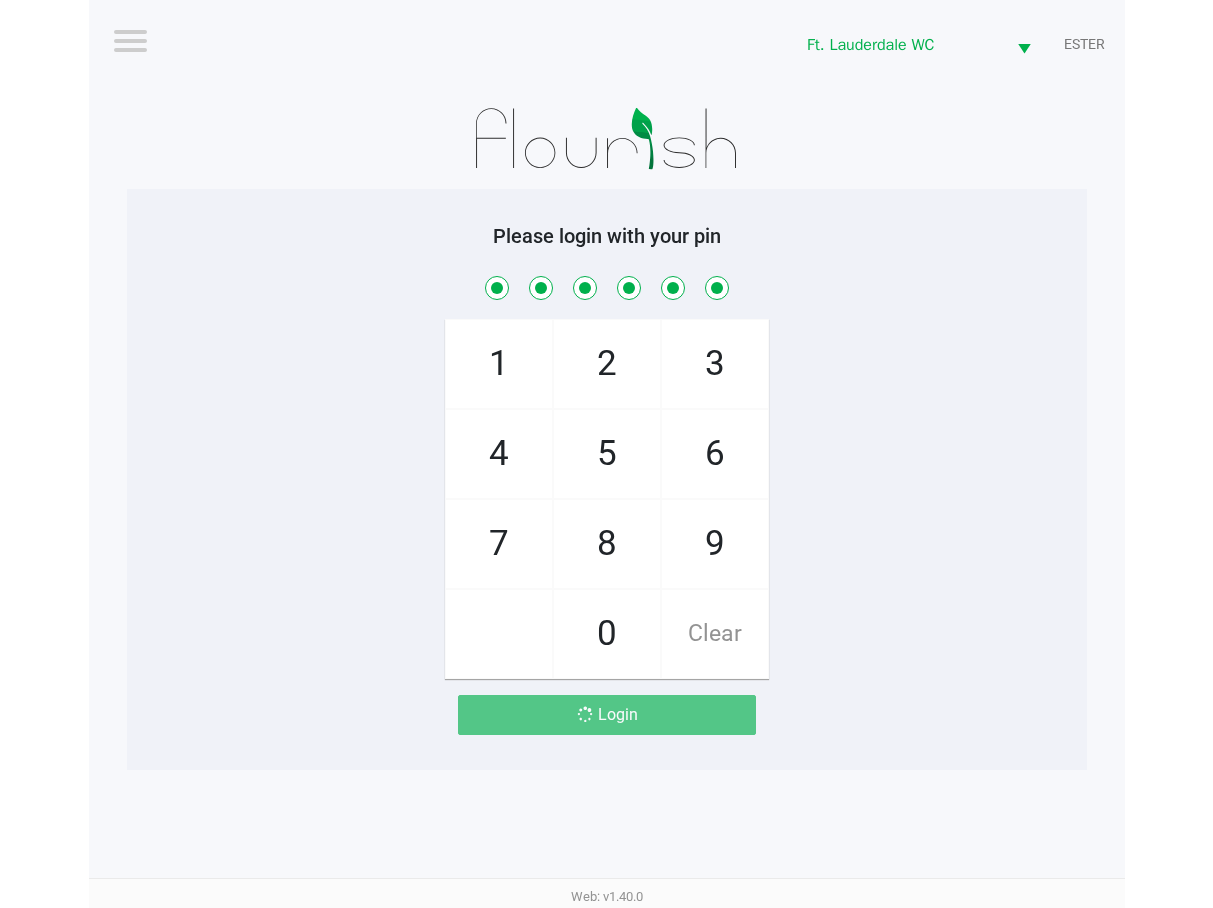 scroll, scrollTop: 0, scrollLeft: 0, axis: both 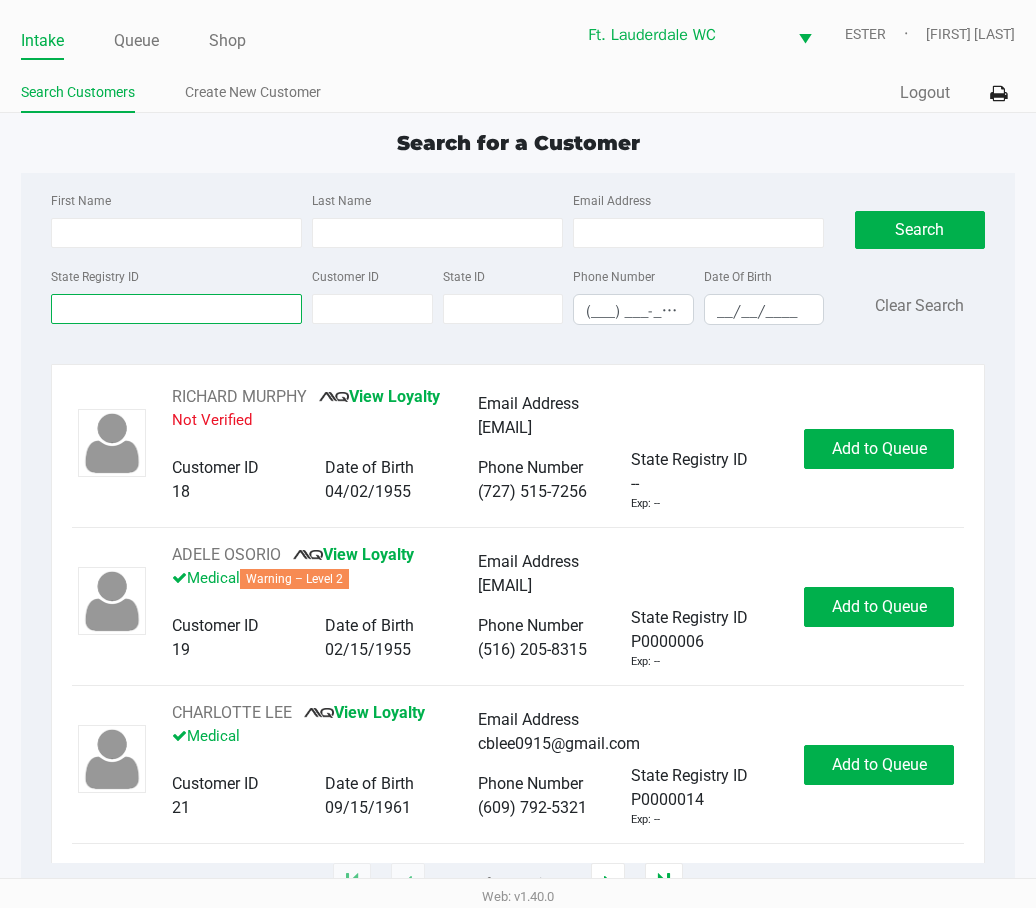 click on "State Registry ID" at bounding box center [176, 309] 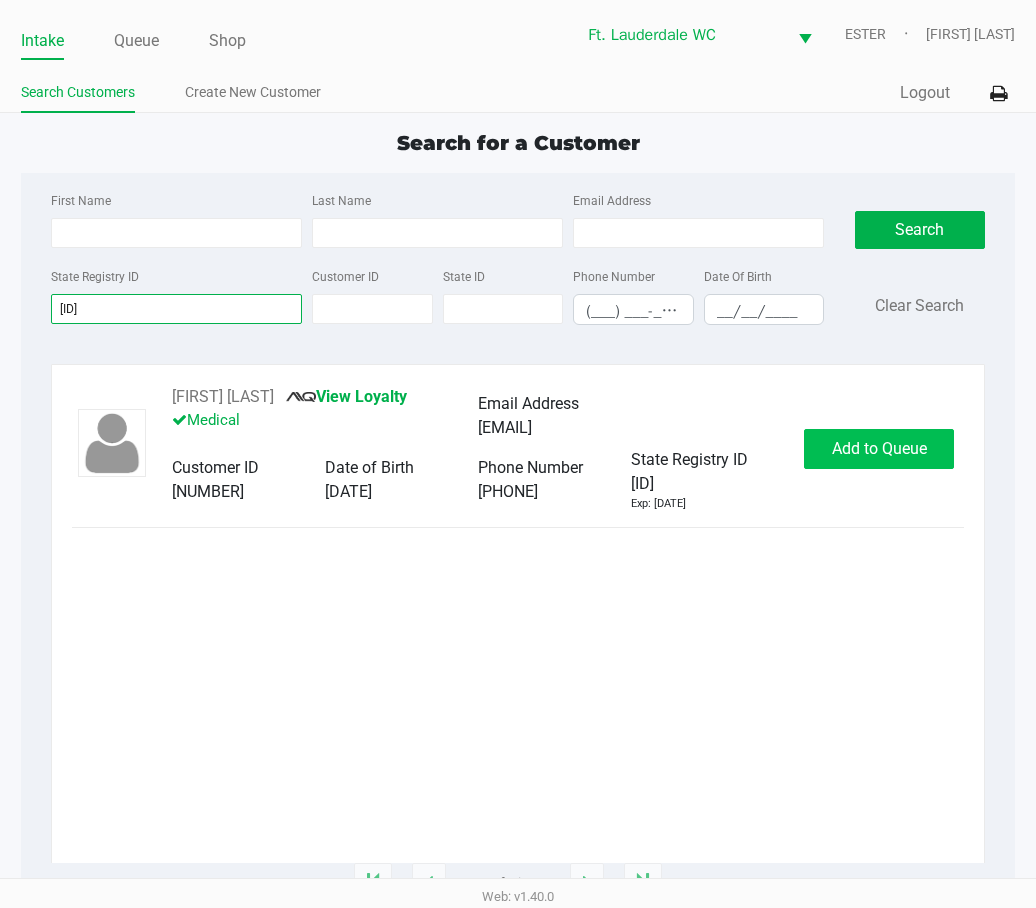 type on "p7ff8251" 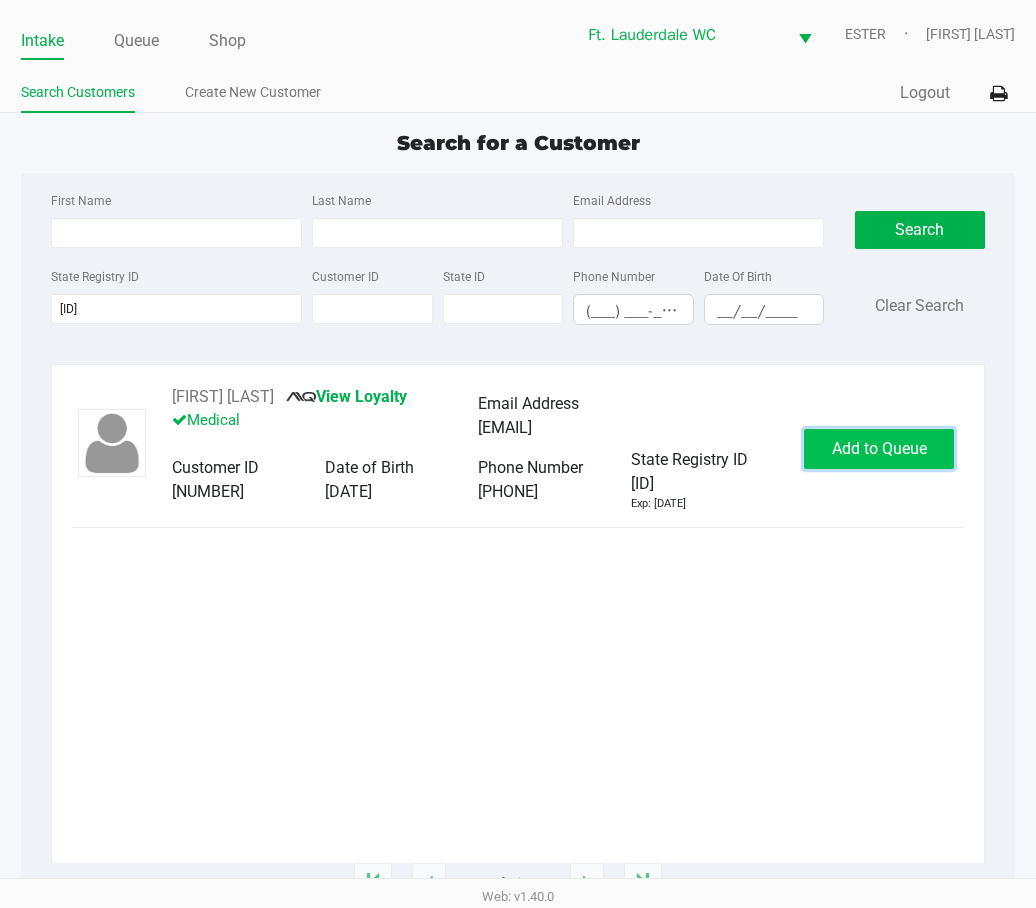 click on "Add to Queue" 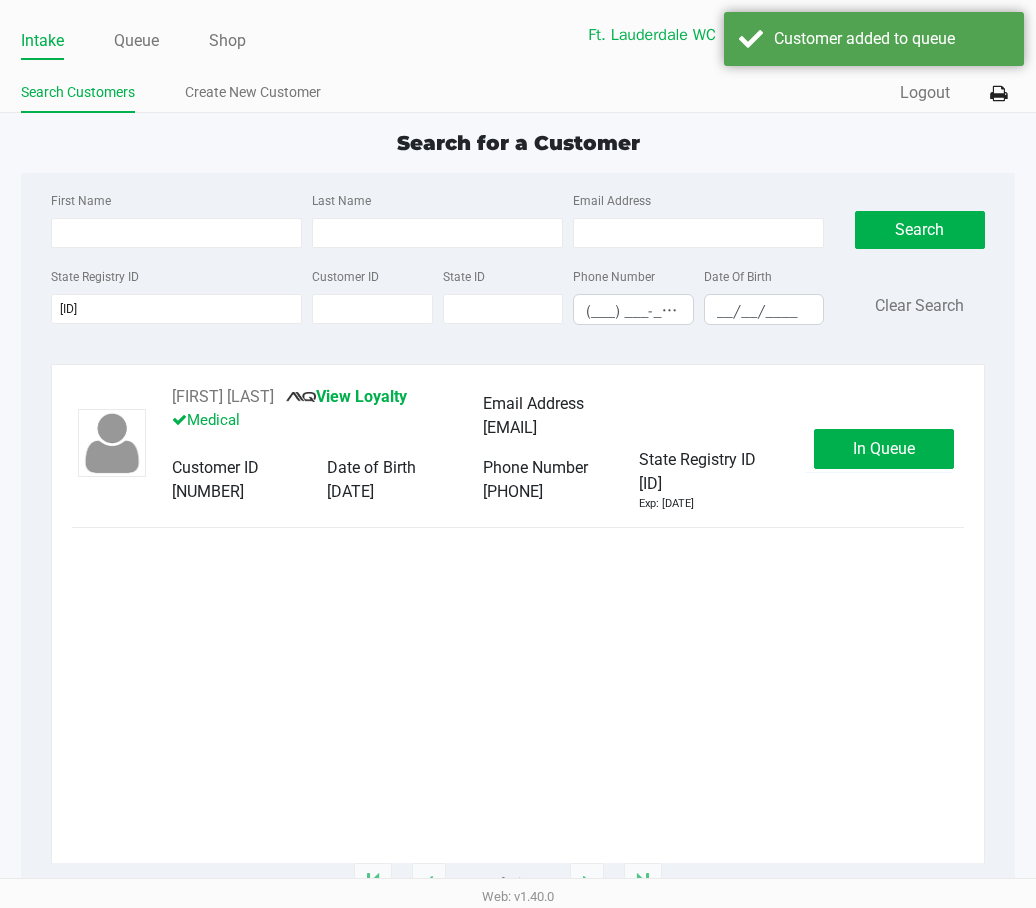 click on "In Queue" 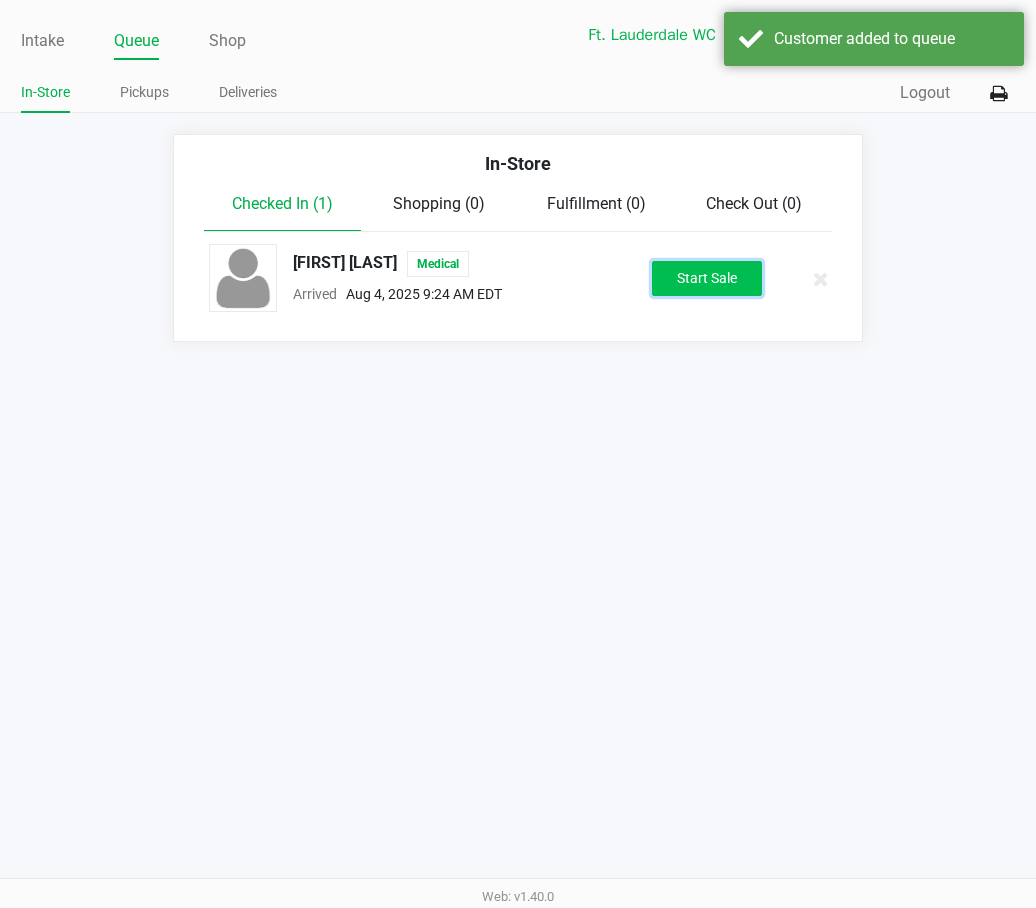 click on "Start Sale" 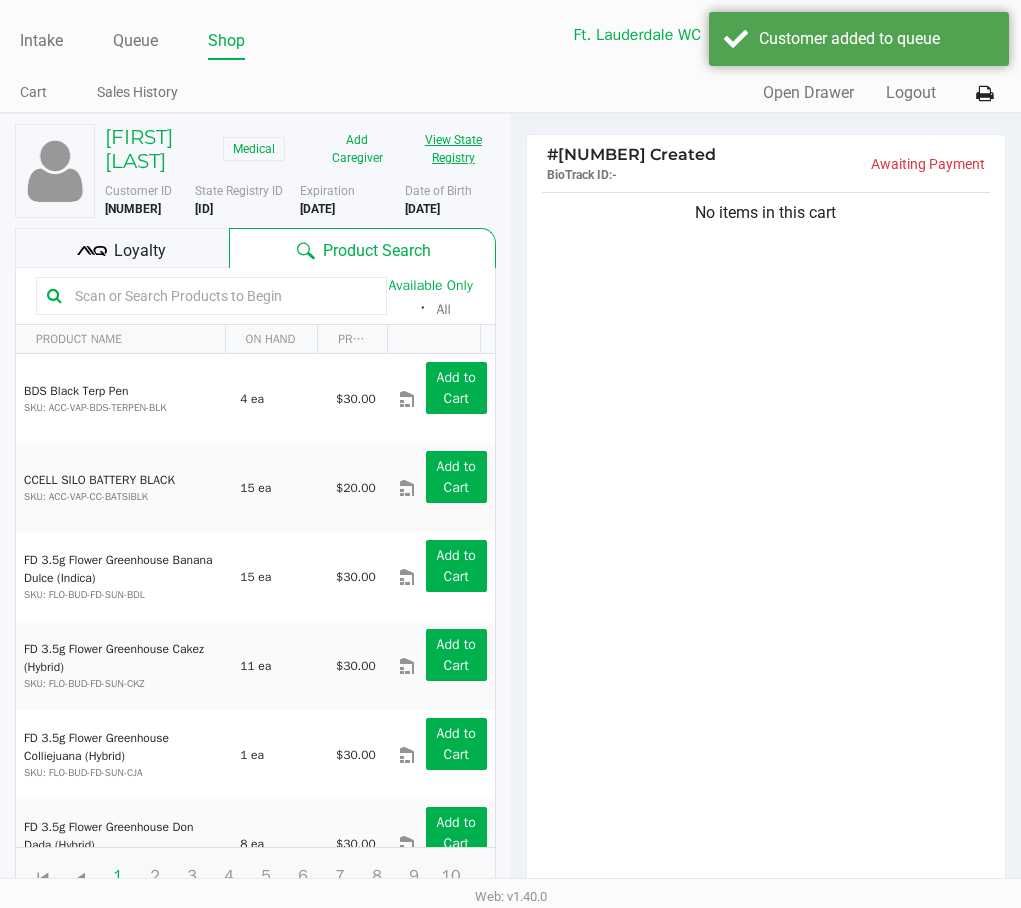 click on "View State Registry" 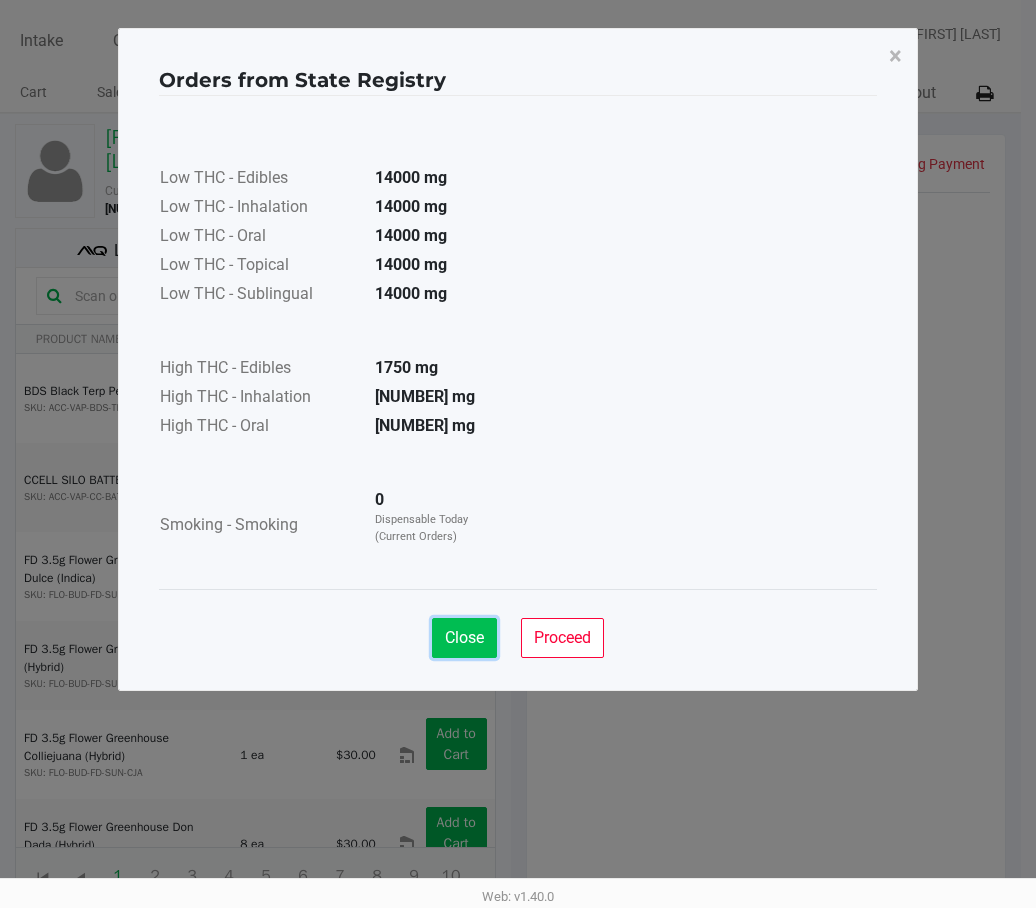 click on "Close" 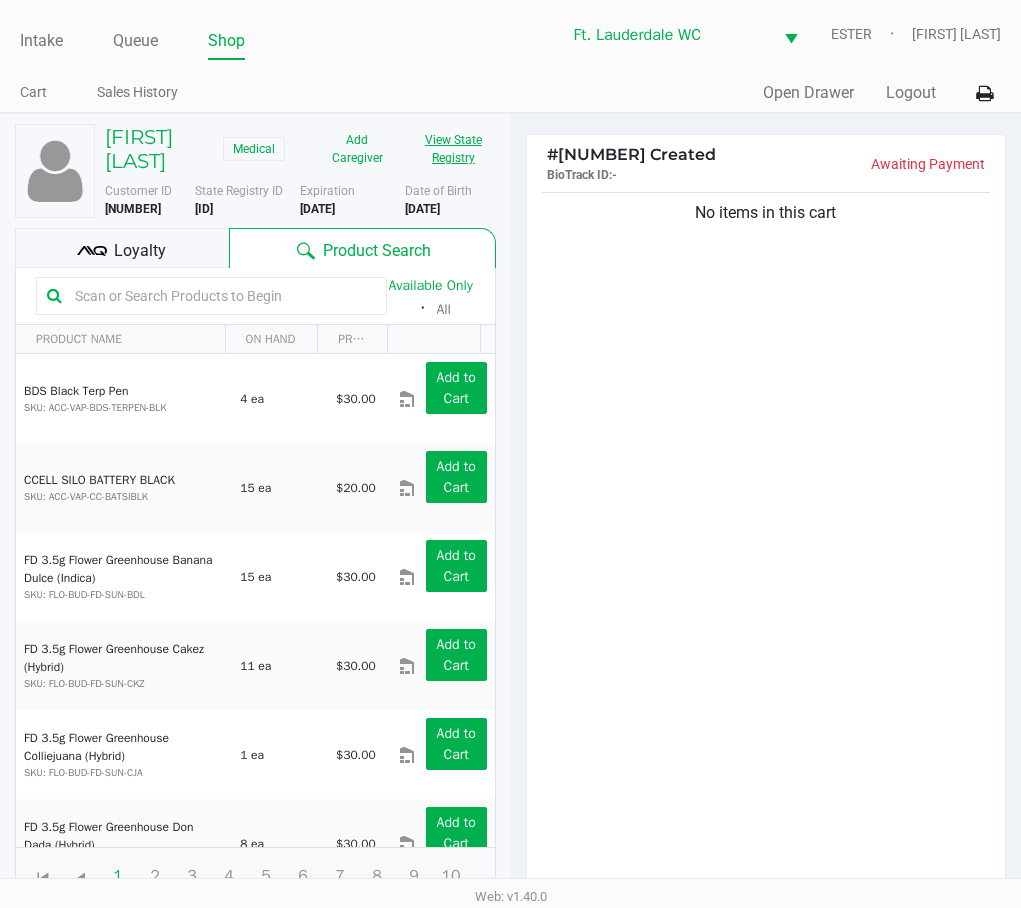 click on "View State Registry" 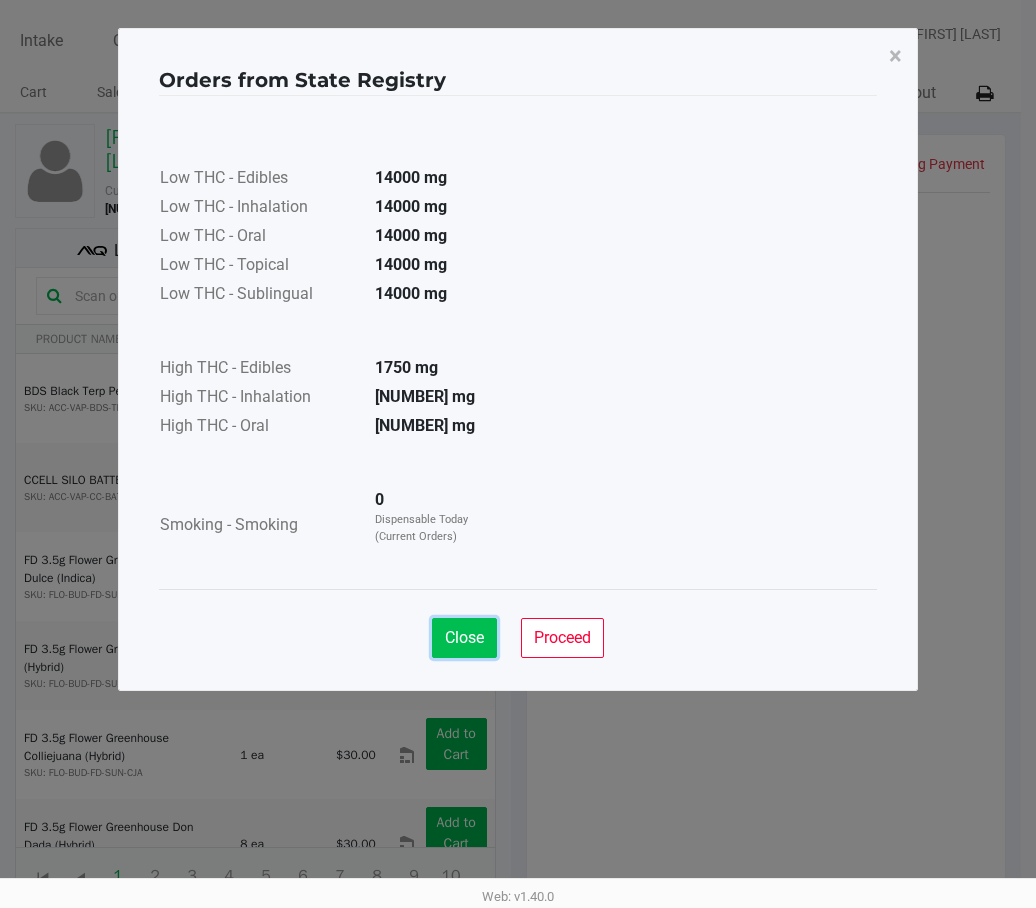 click on "Close" 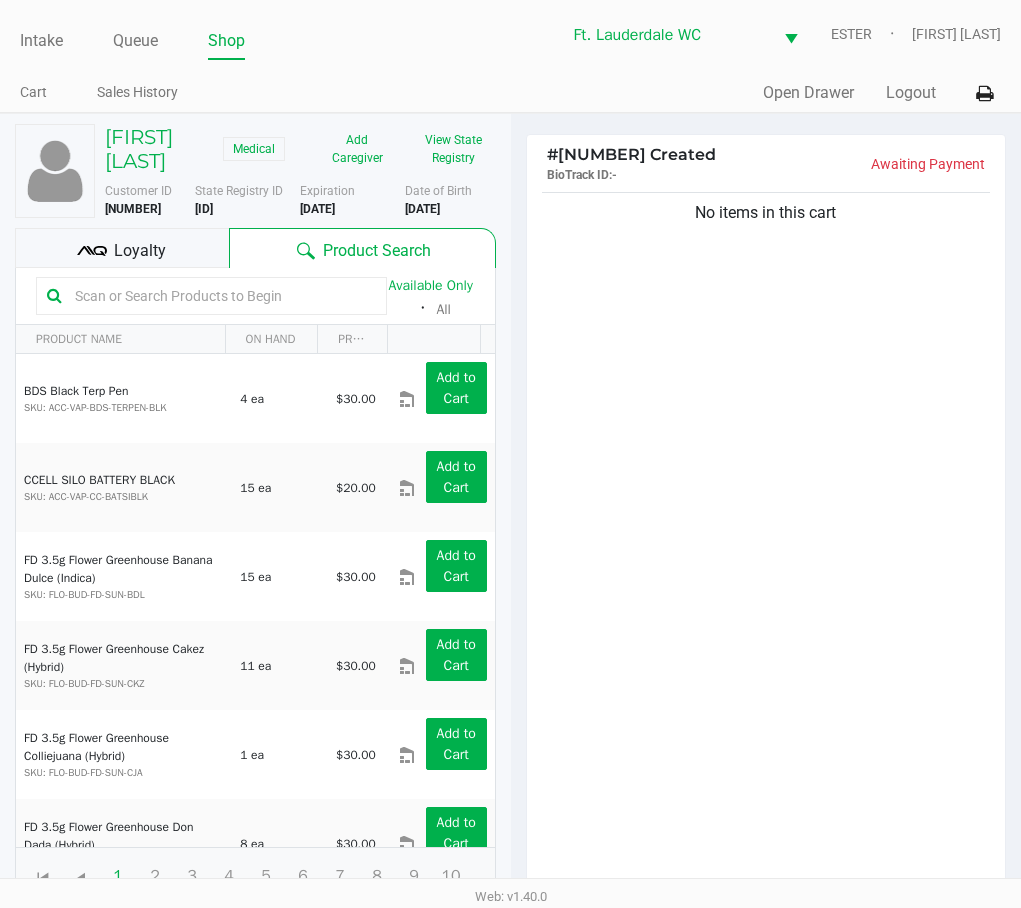 click on "No items in this cart" 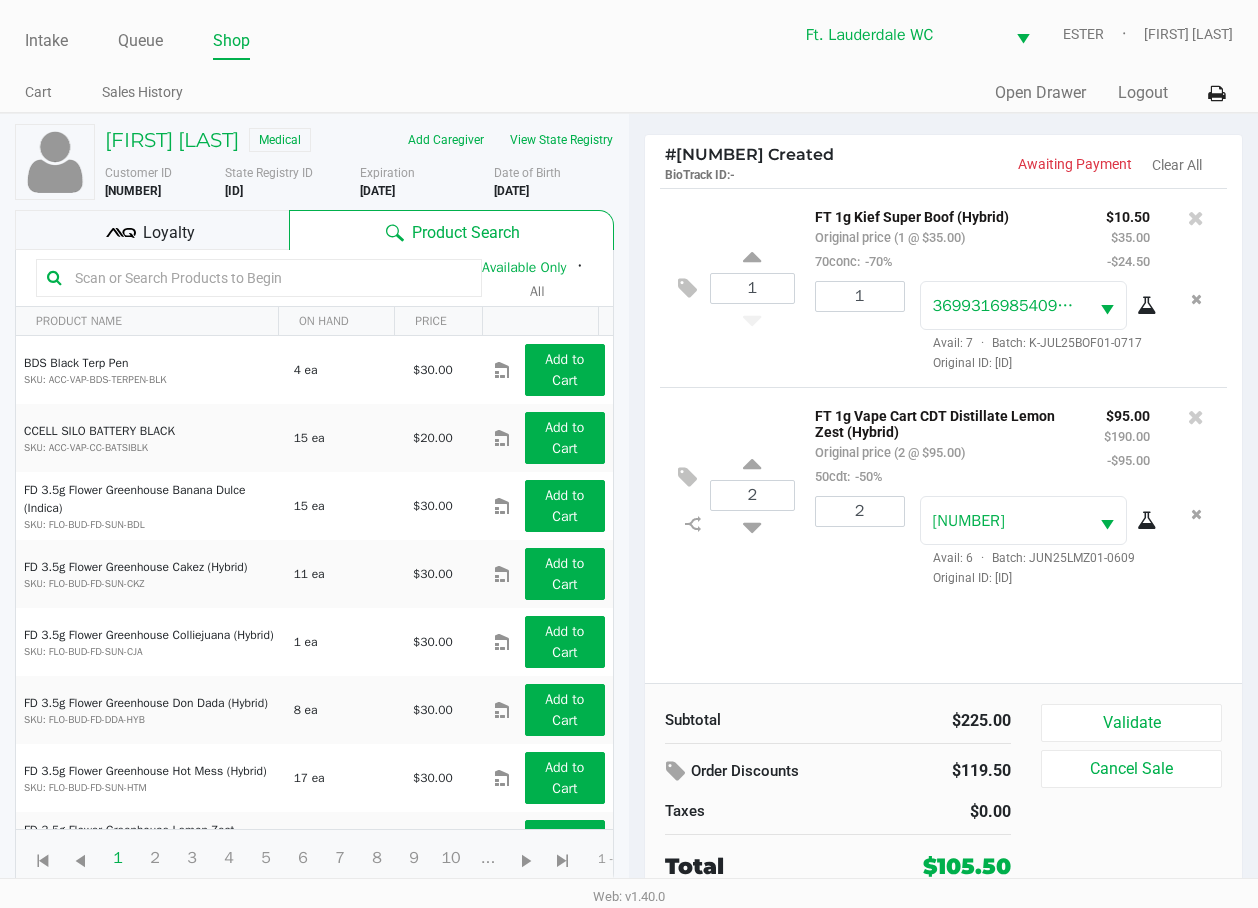 scroll, scrollTop: 14, scrollLeft: 0, axis: vertical 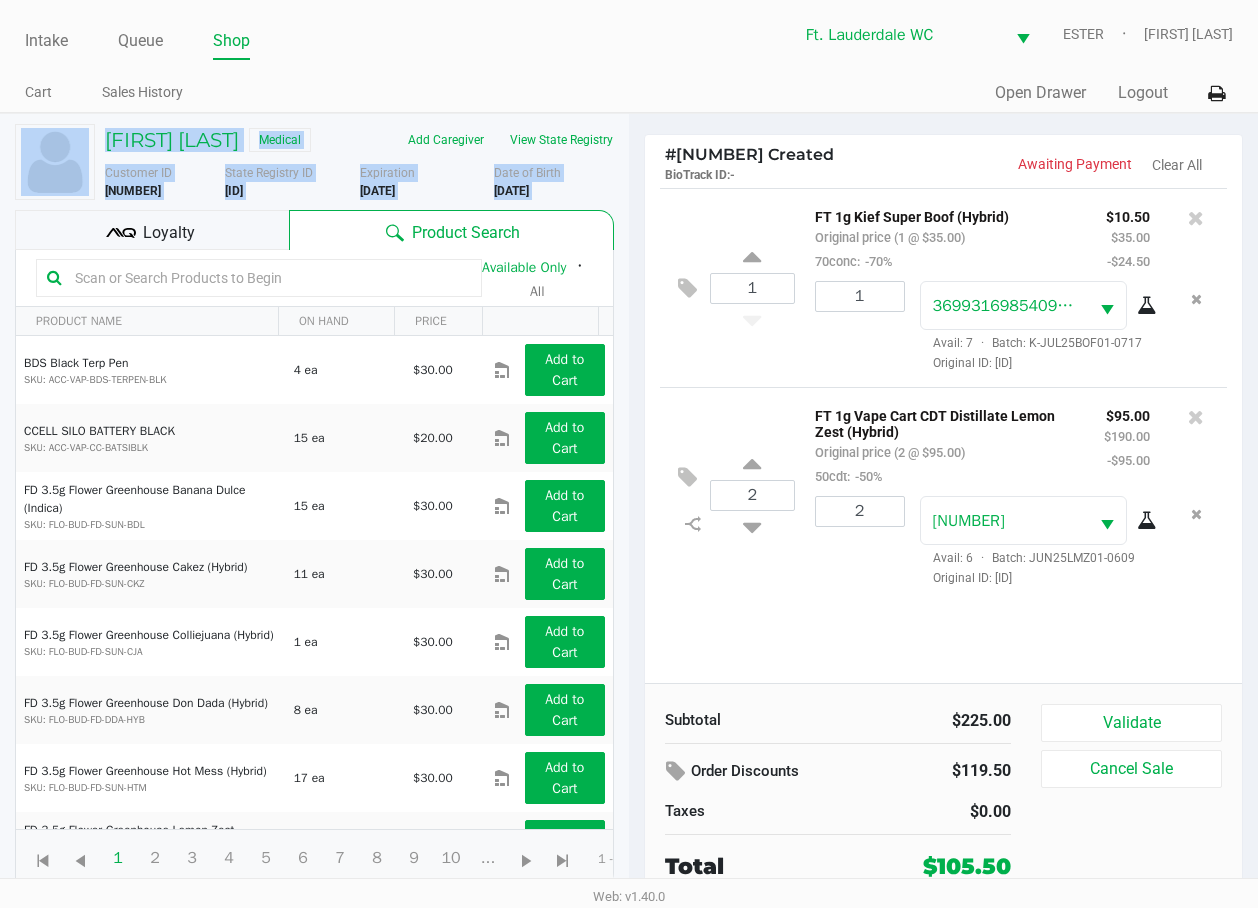 drag, startPoint x: 89, startPoint y: 216, endPoint x: 151, endPoint y: 298, distance: 102.80078 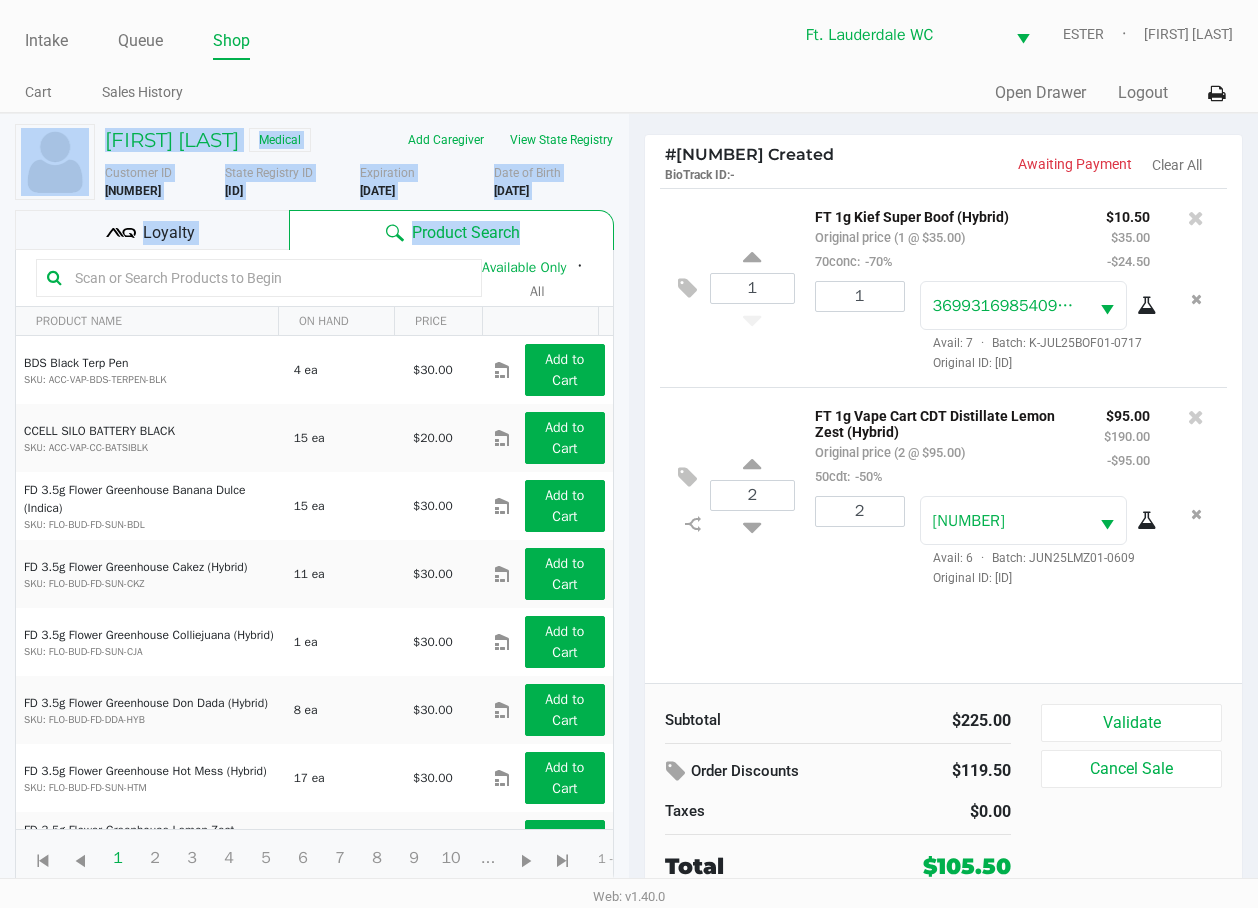 click on "Loyalty" 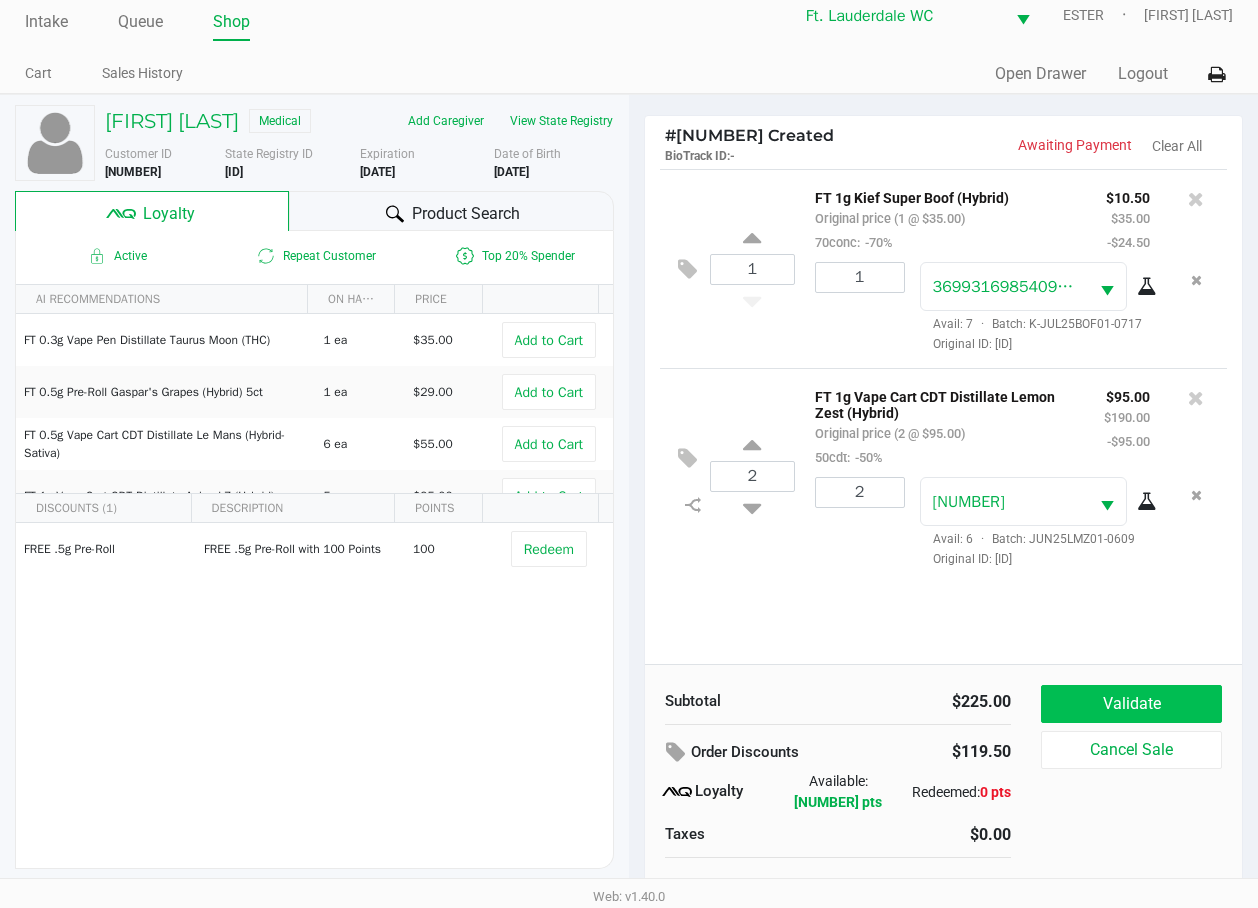 scroll, scrollTop: 20, scrollLeft: 0, axis: vertical 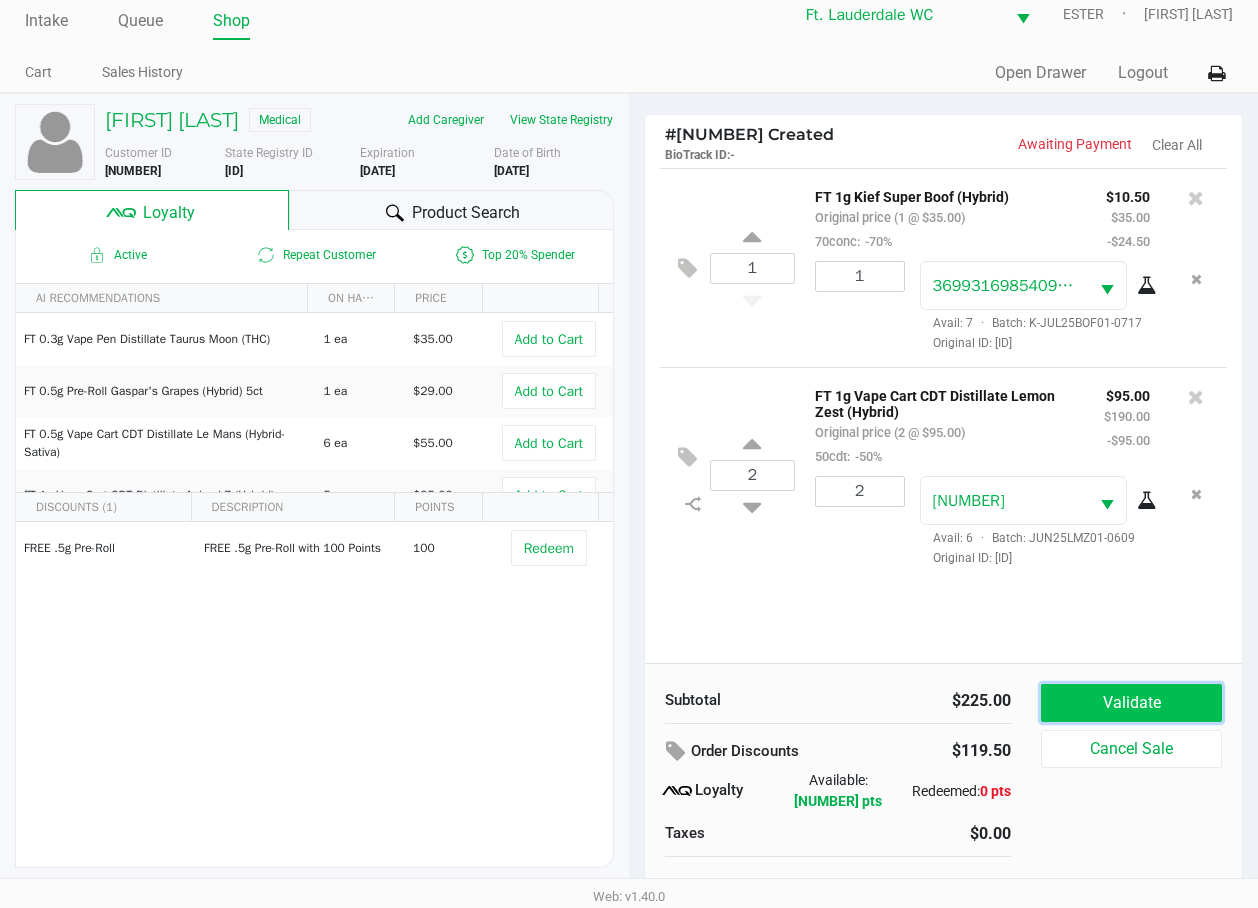 click on "Validate" 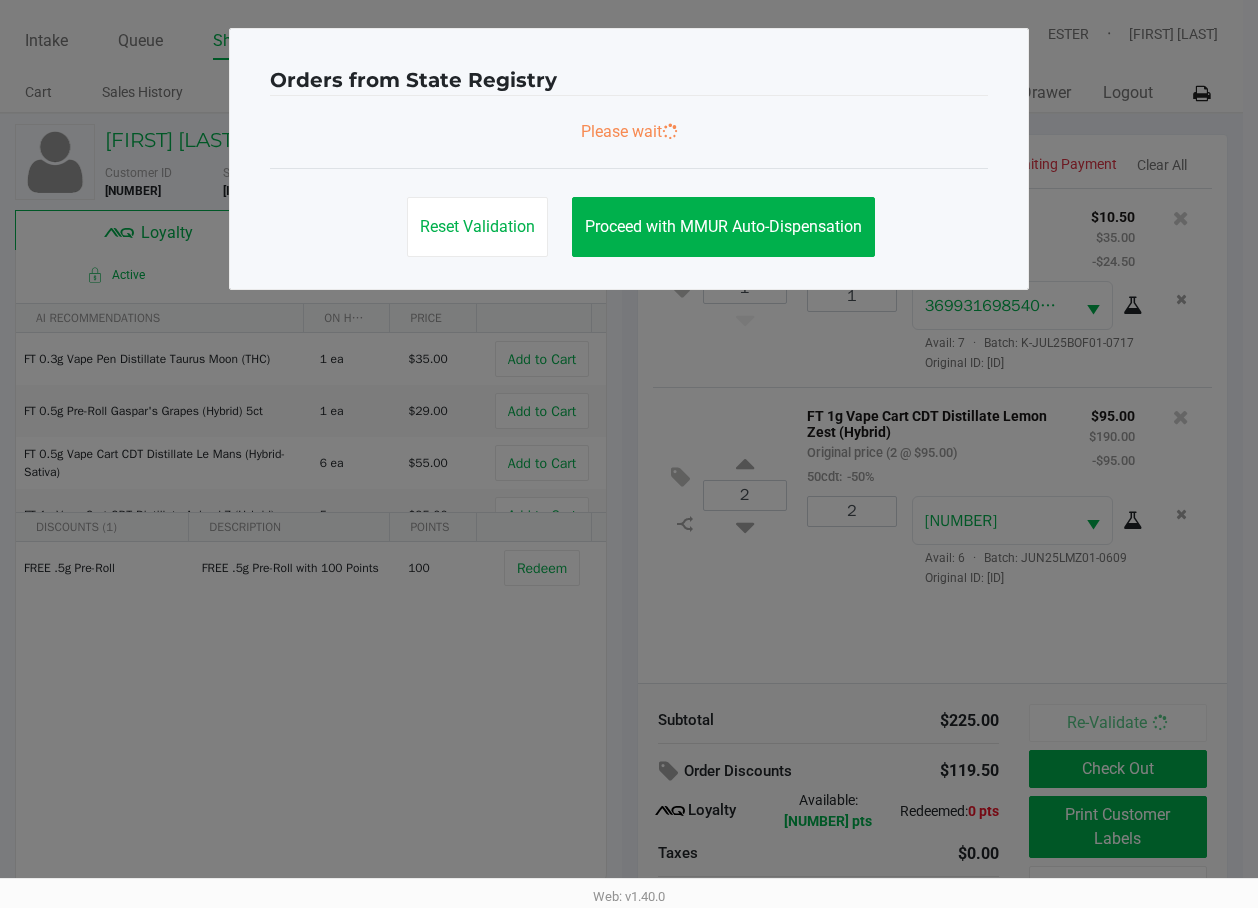 scroll, scrollTop: 0, scrollLeft: 0, axis: both 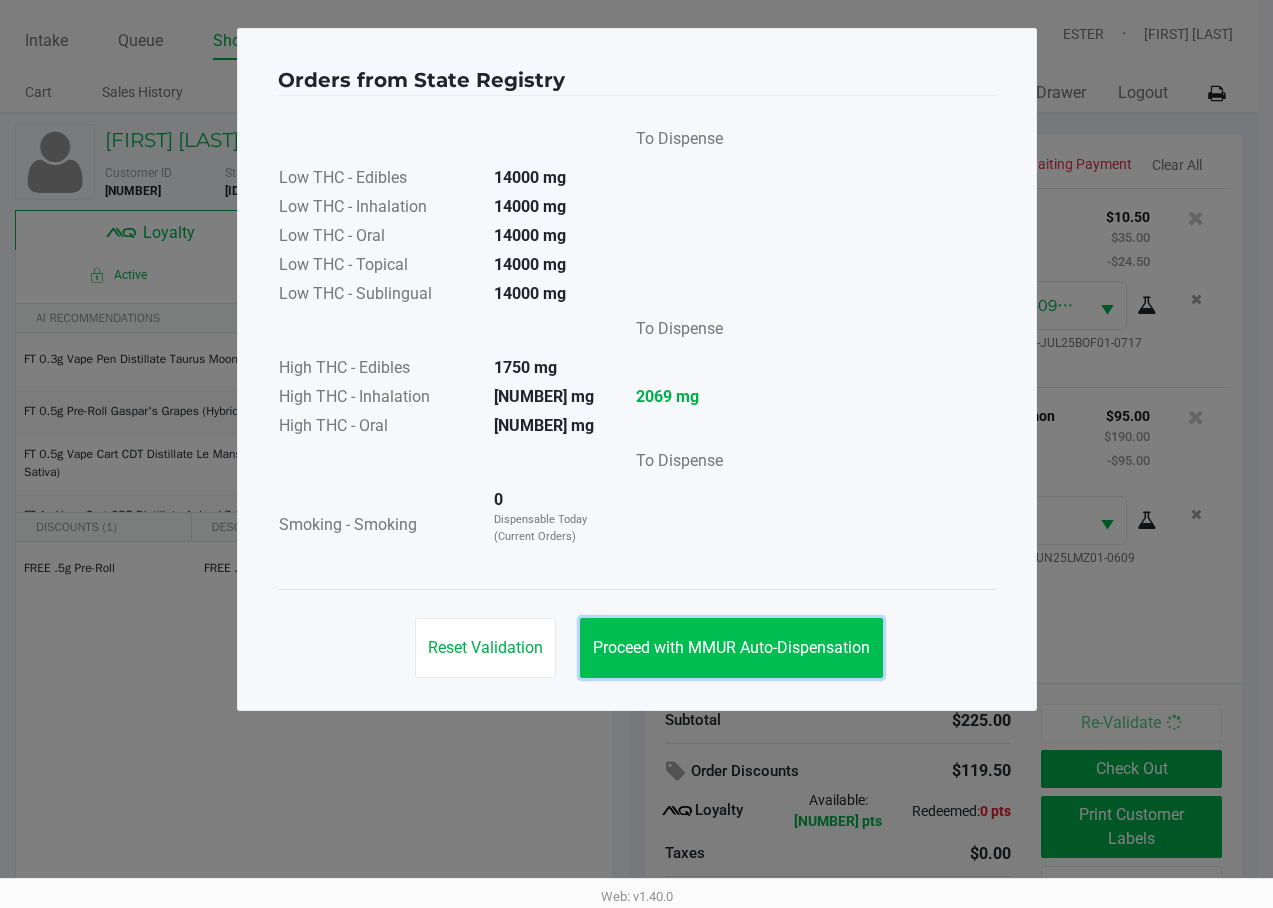 click on "Proceed with MMUR Auto-Dispensation" 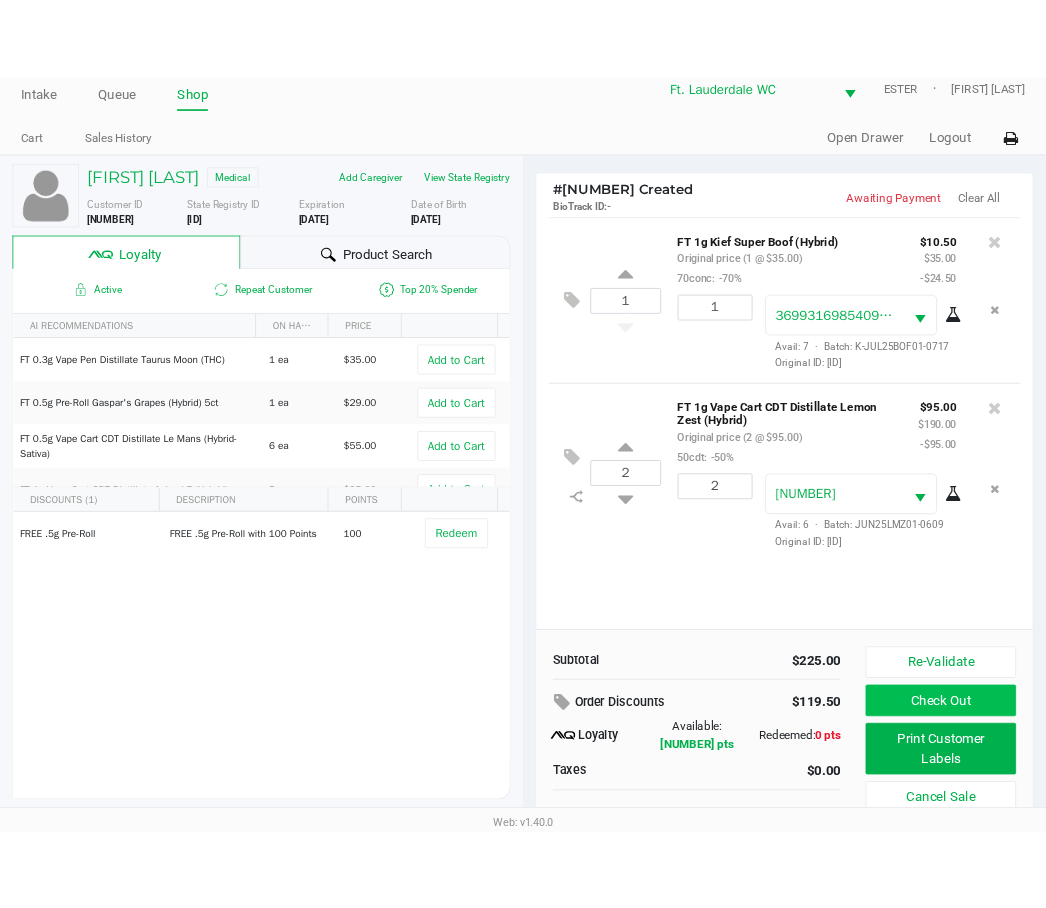 scroll, scrollTop: 0, scrollLeft: 0, axis: both 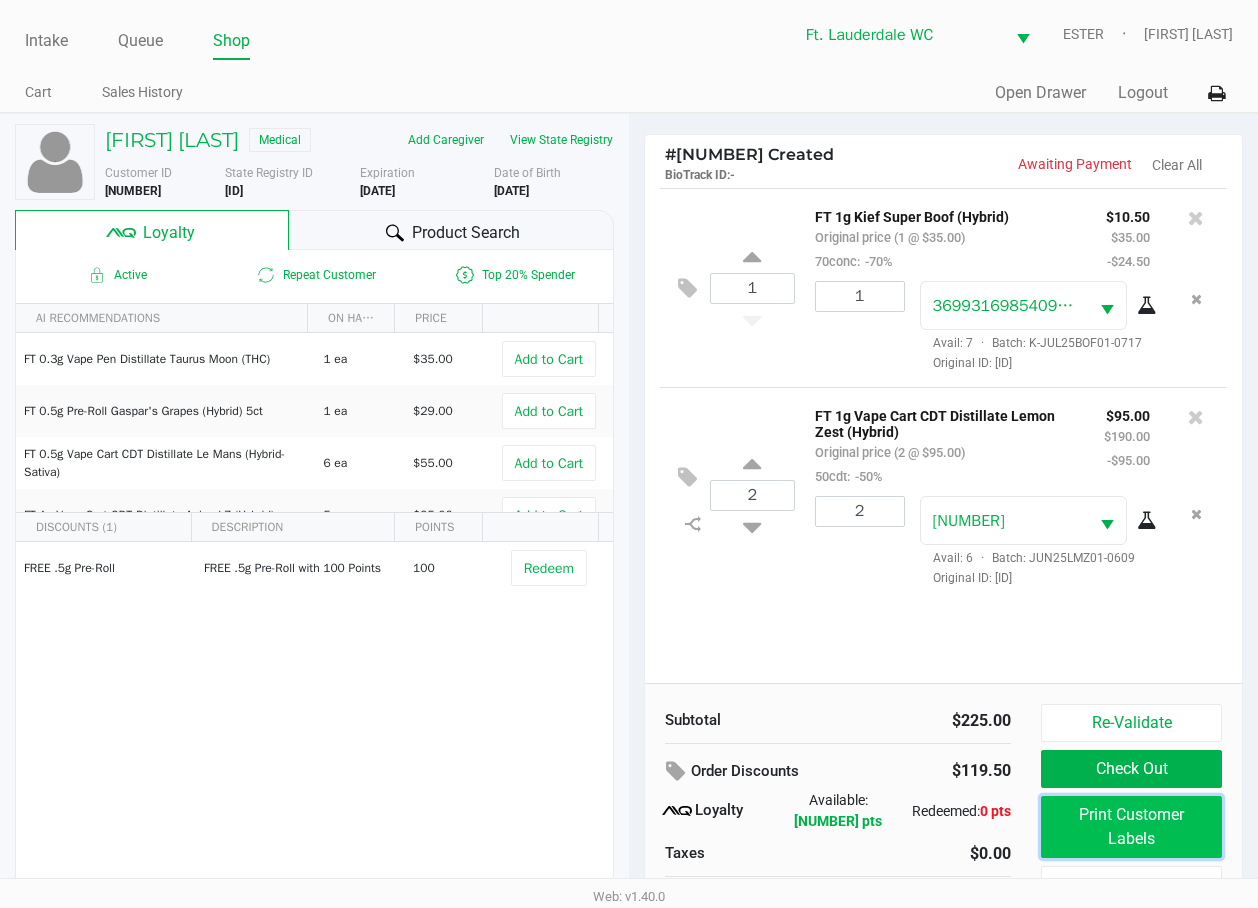 click on "Print Customer Labels" 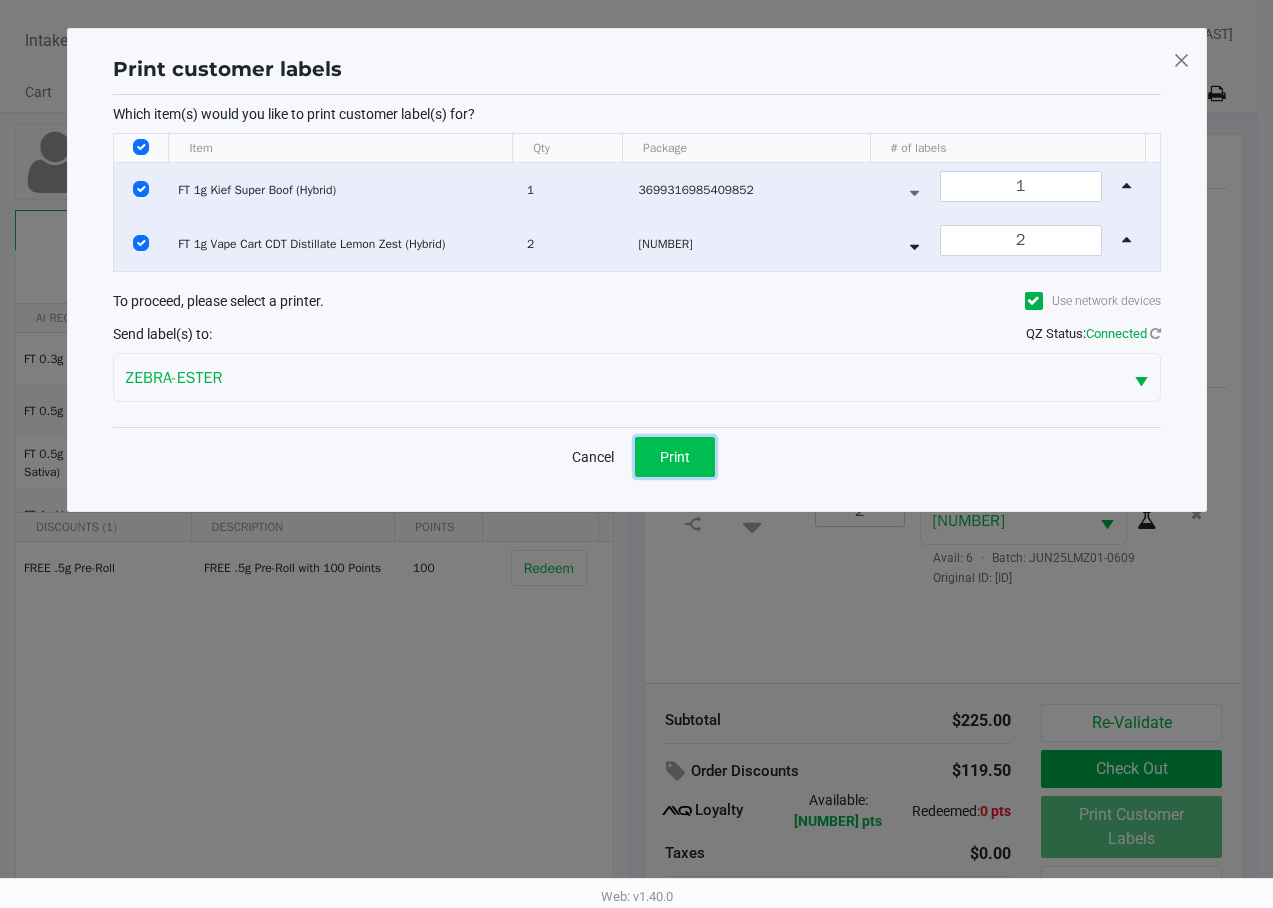 click on "Print" 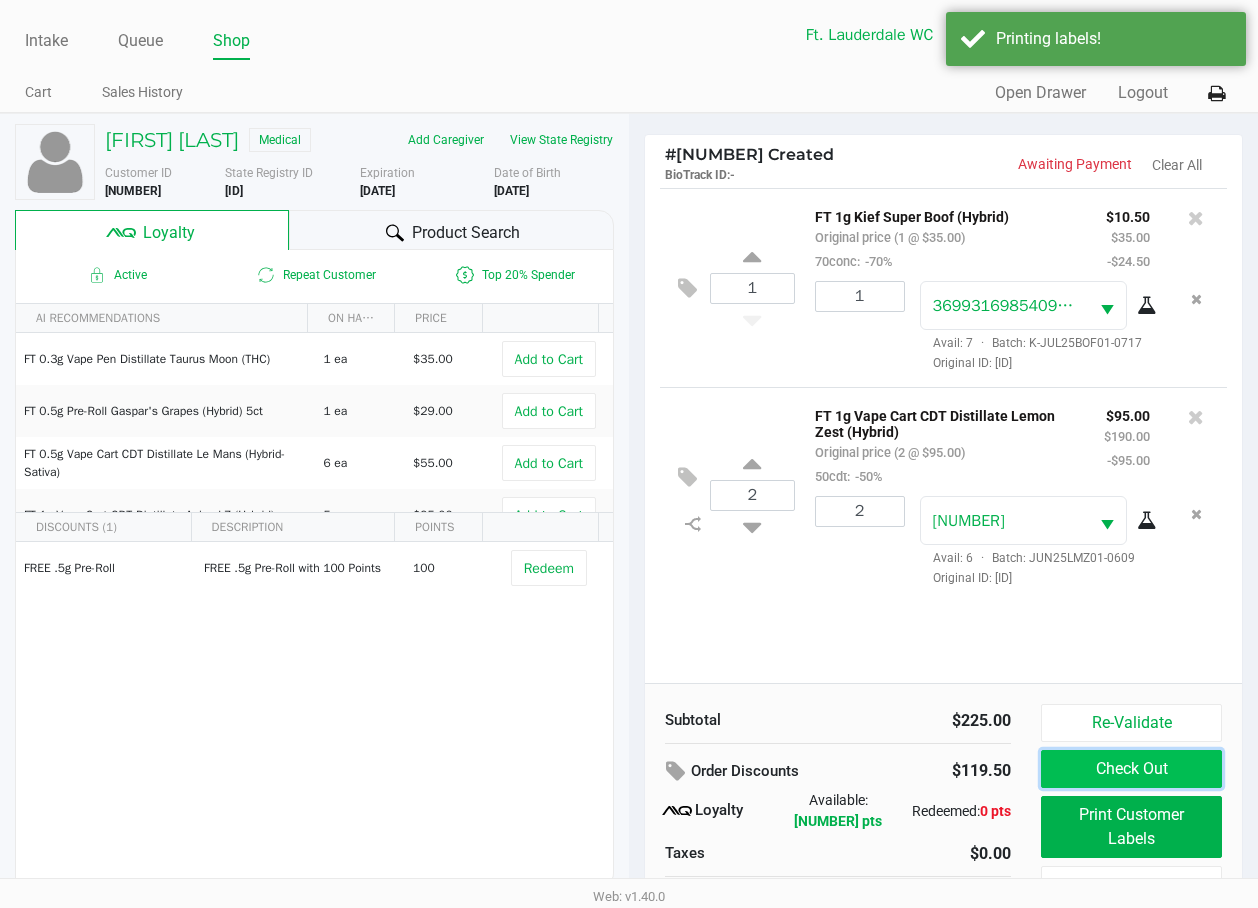 click on "Check Out" 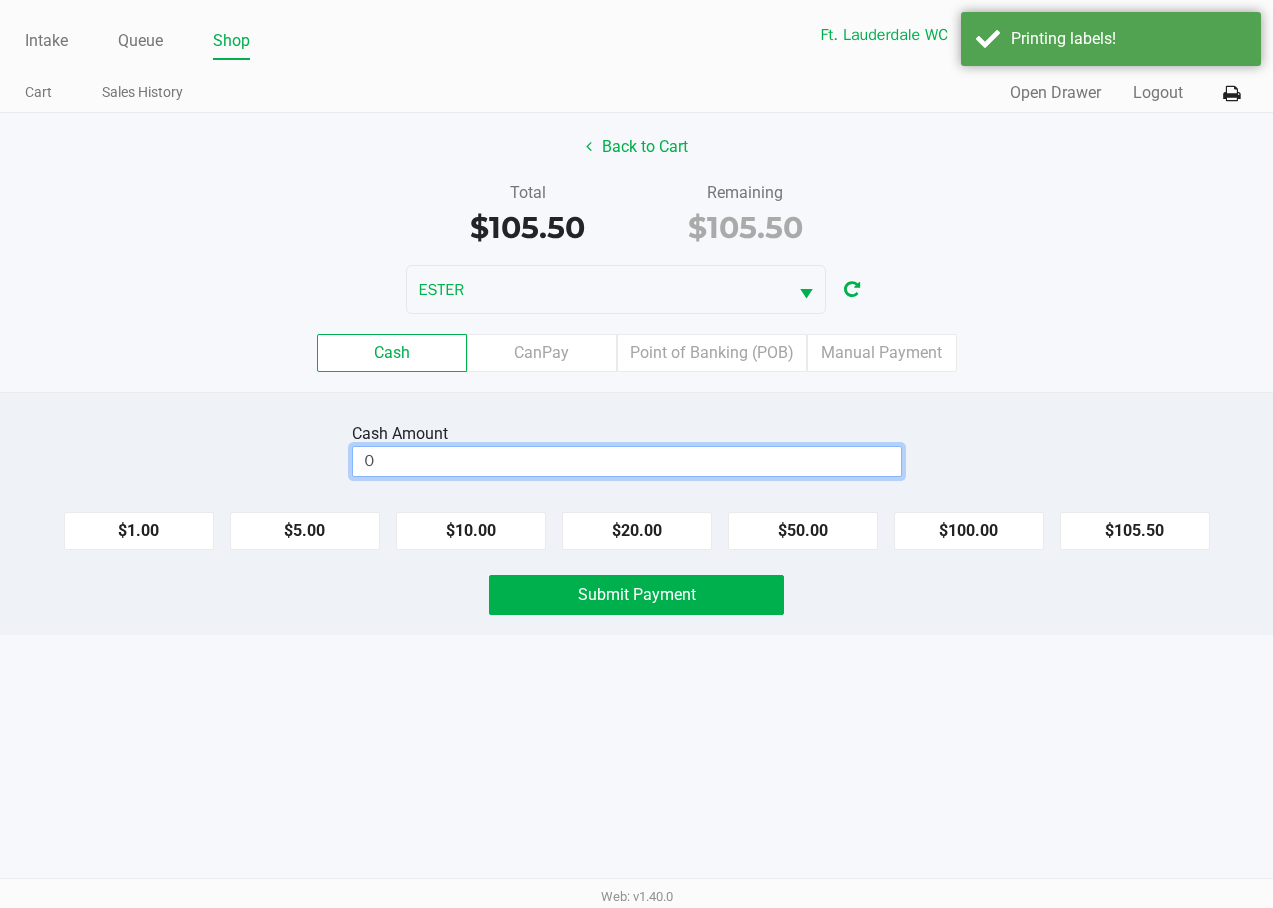 click on "0" at bounding box center (627, 461) 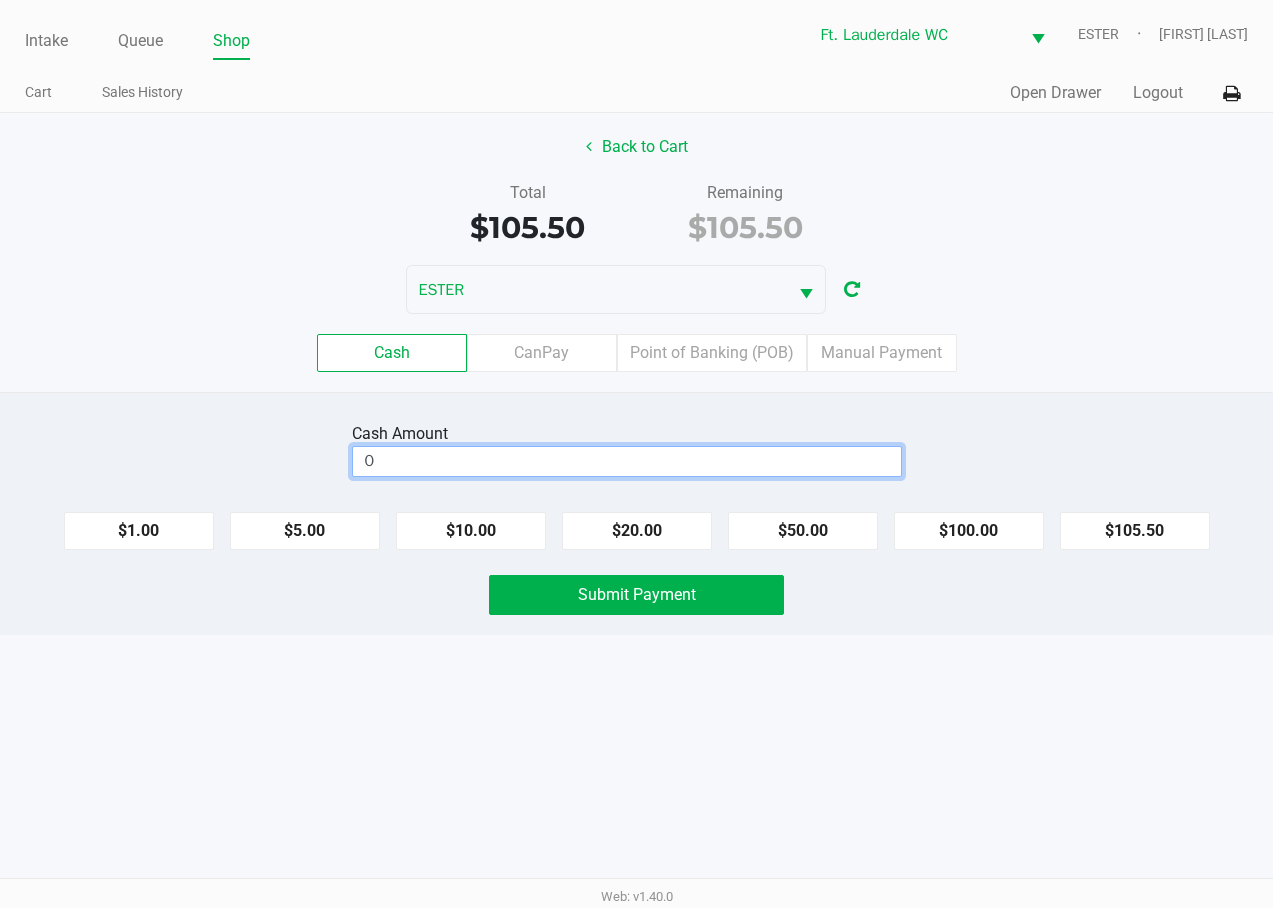 click on "0" at bounding box center (627, 461) 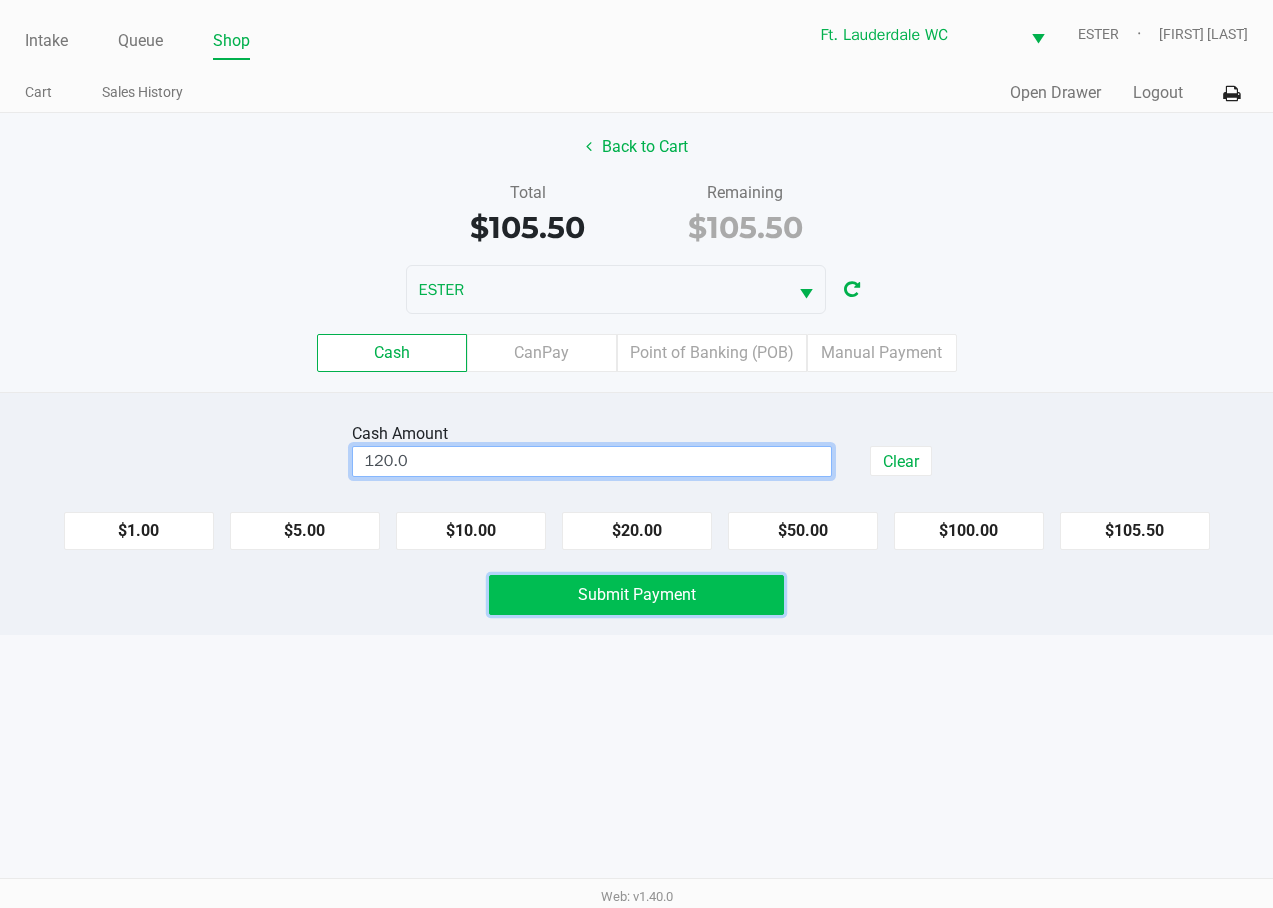 click on "Submit Payment" 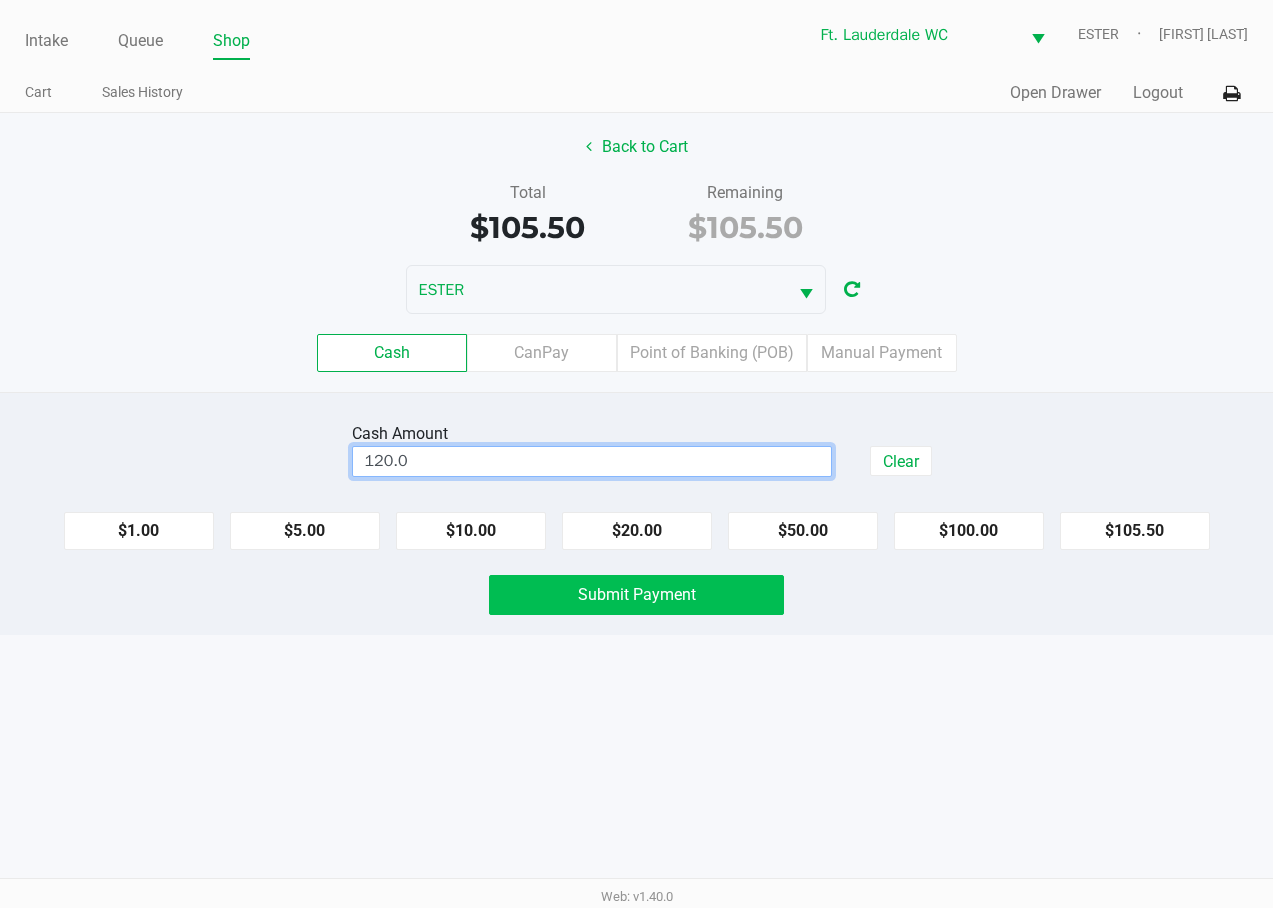 type on "$120.00" 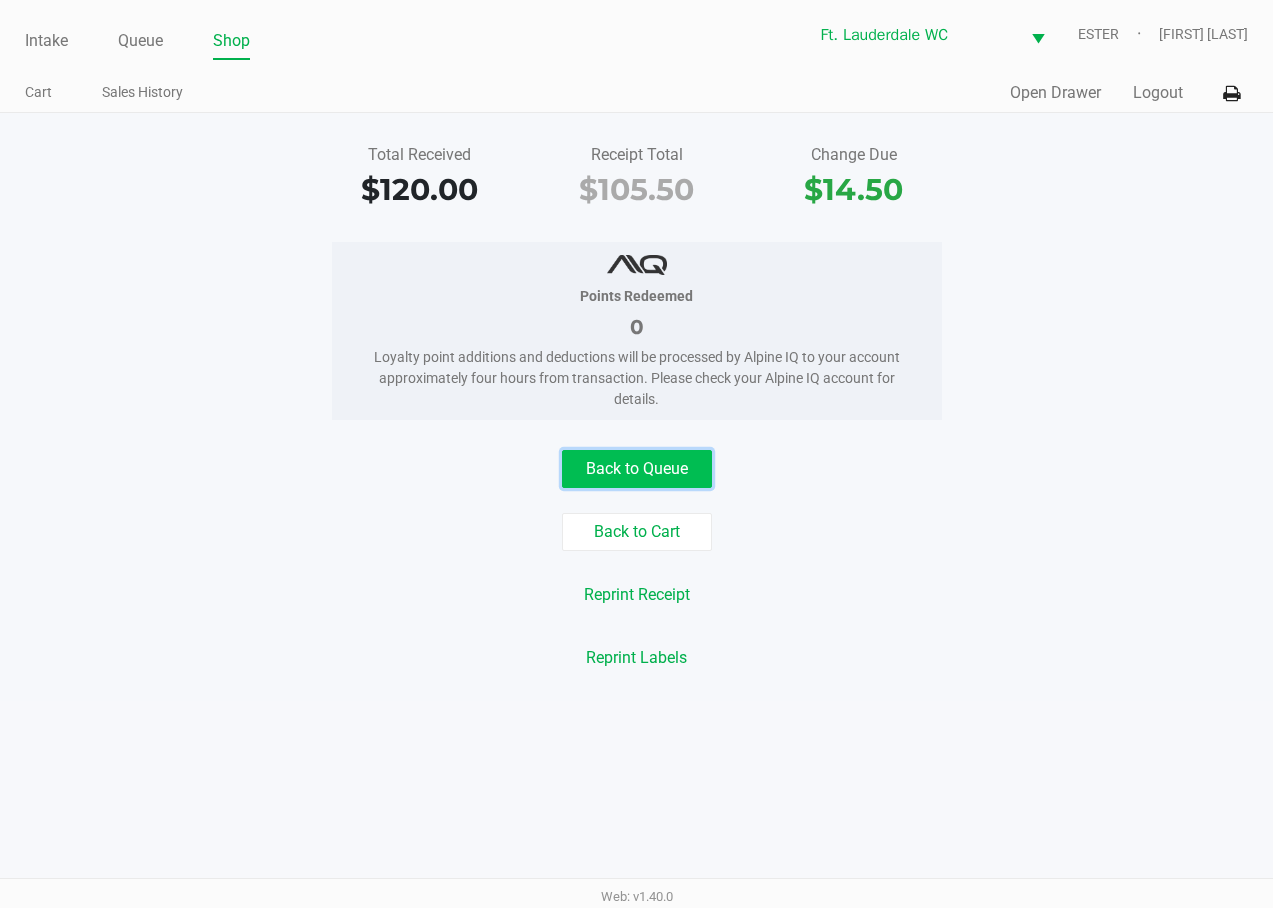 click on "Back to Queue" 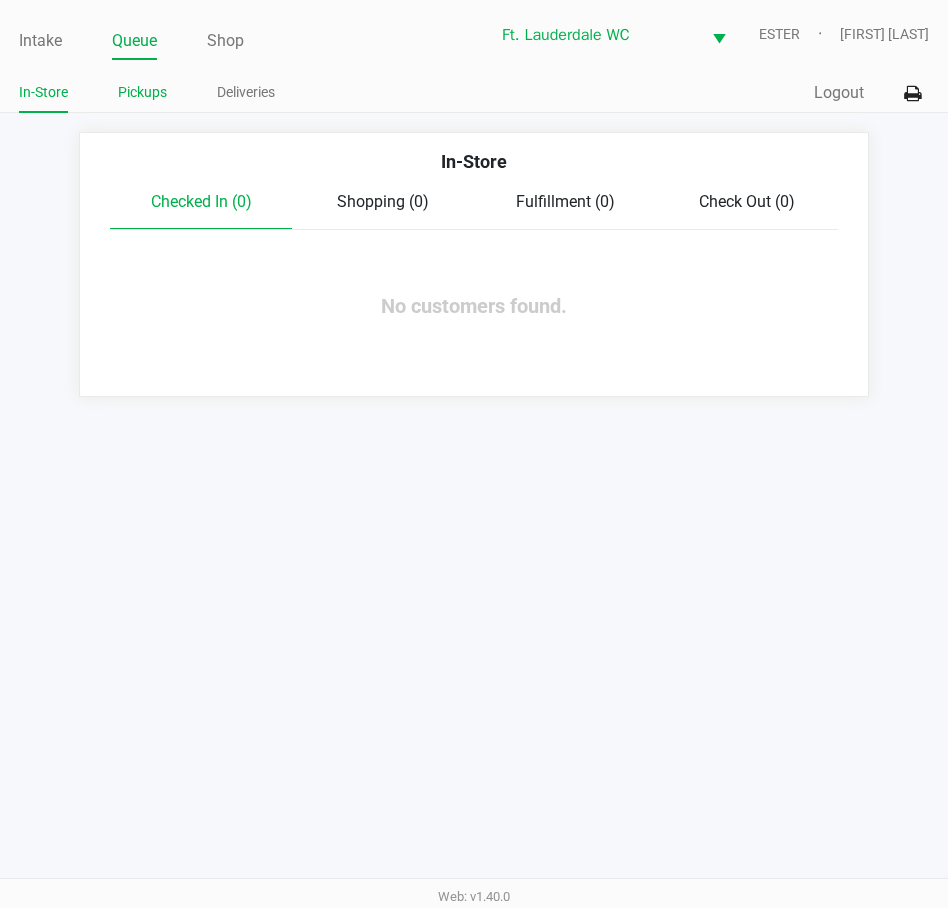 click on "Pickups" 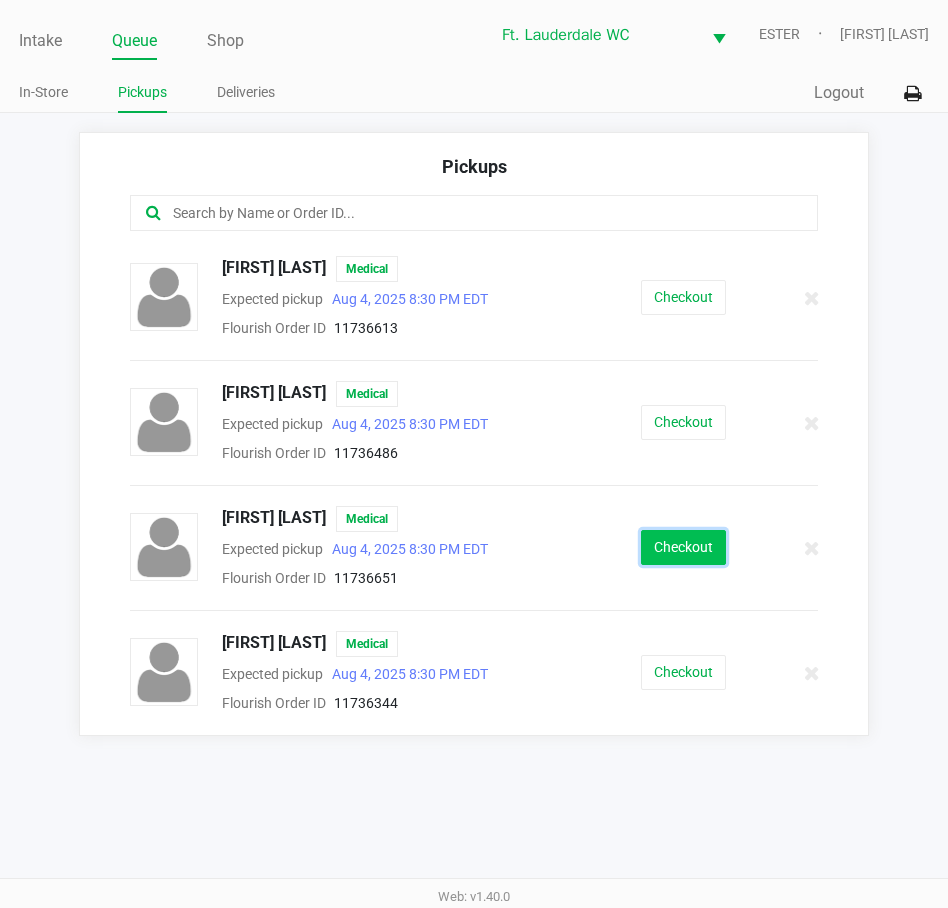 click on "Checkout" 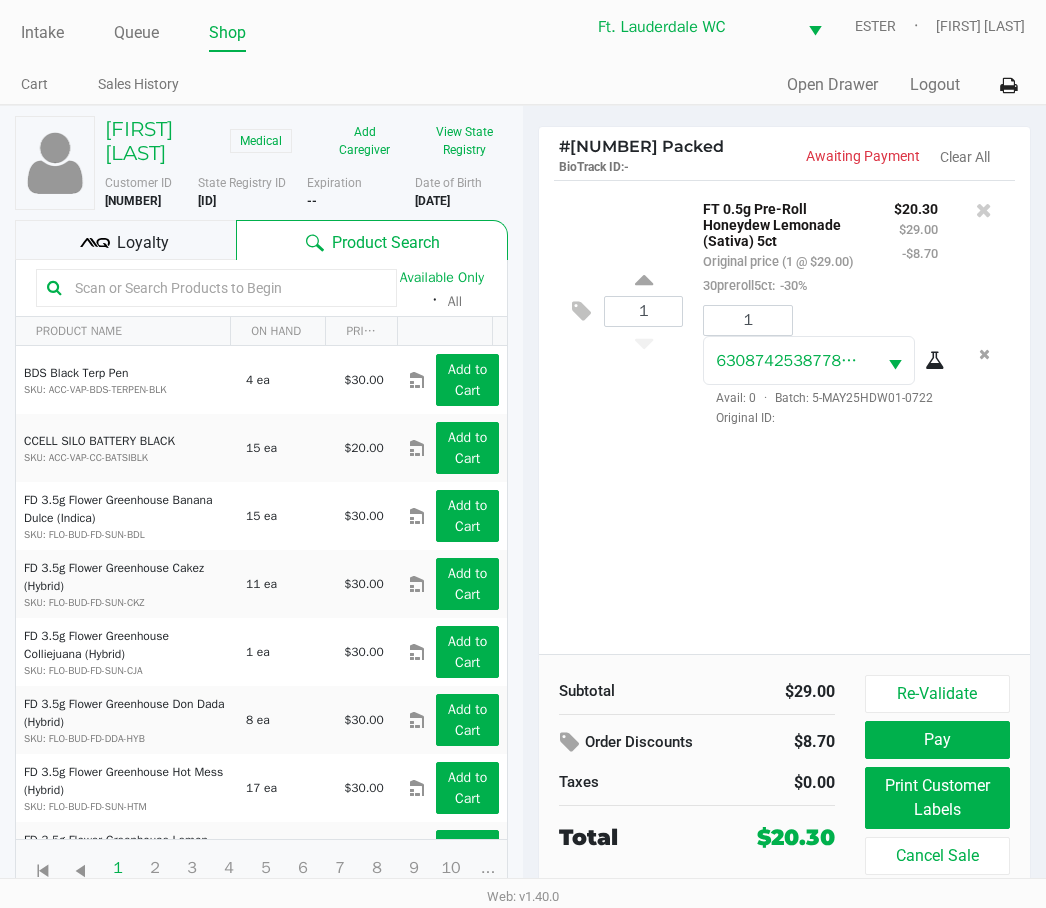scroll, scrollTop: 32, scrollLeft: 0, axis: vertical 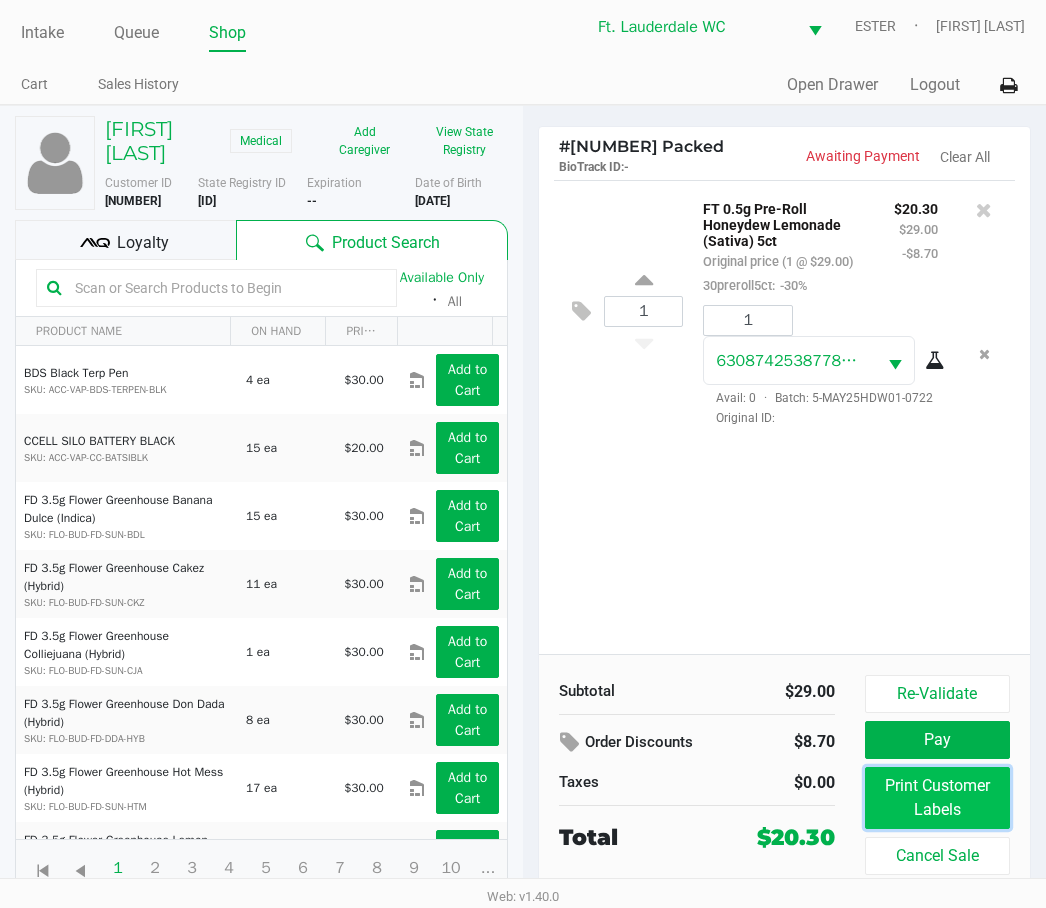 click on "Print Customer Labels" 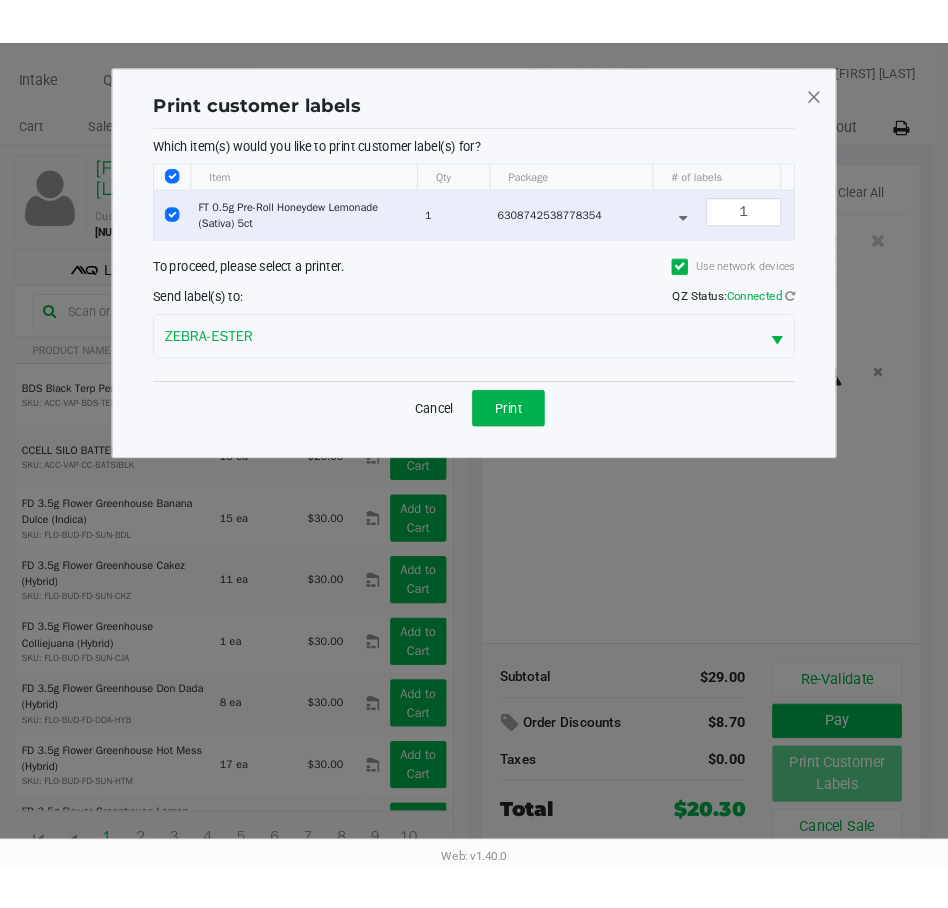 scroll, scrollTop: 0, scrollLeft: 0, axis: both 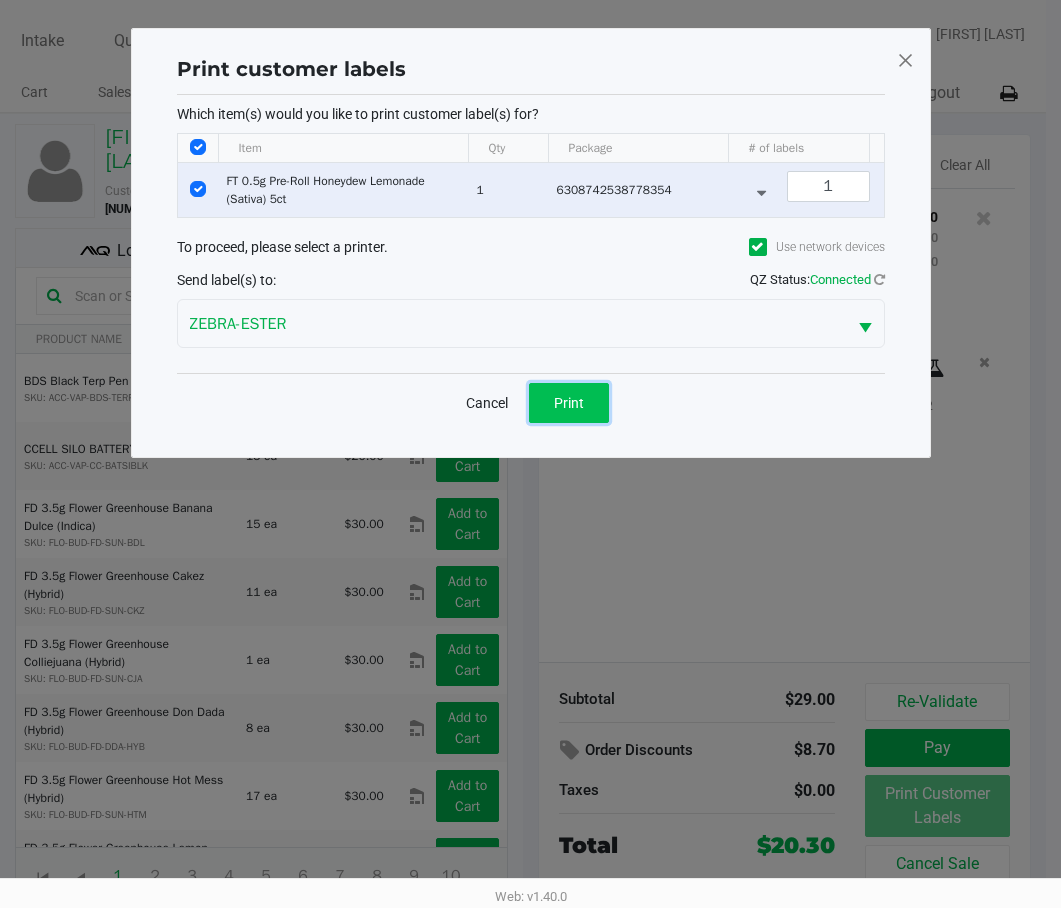 click on "Print" 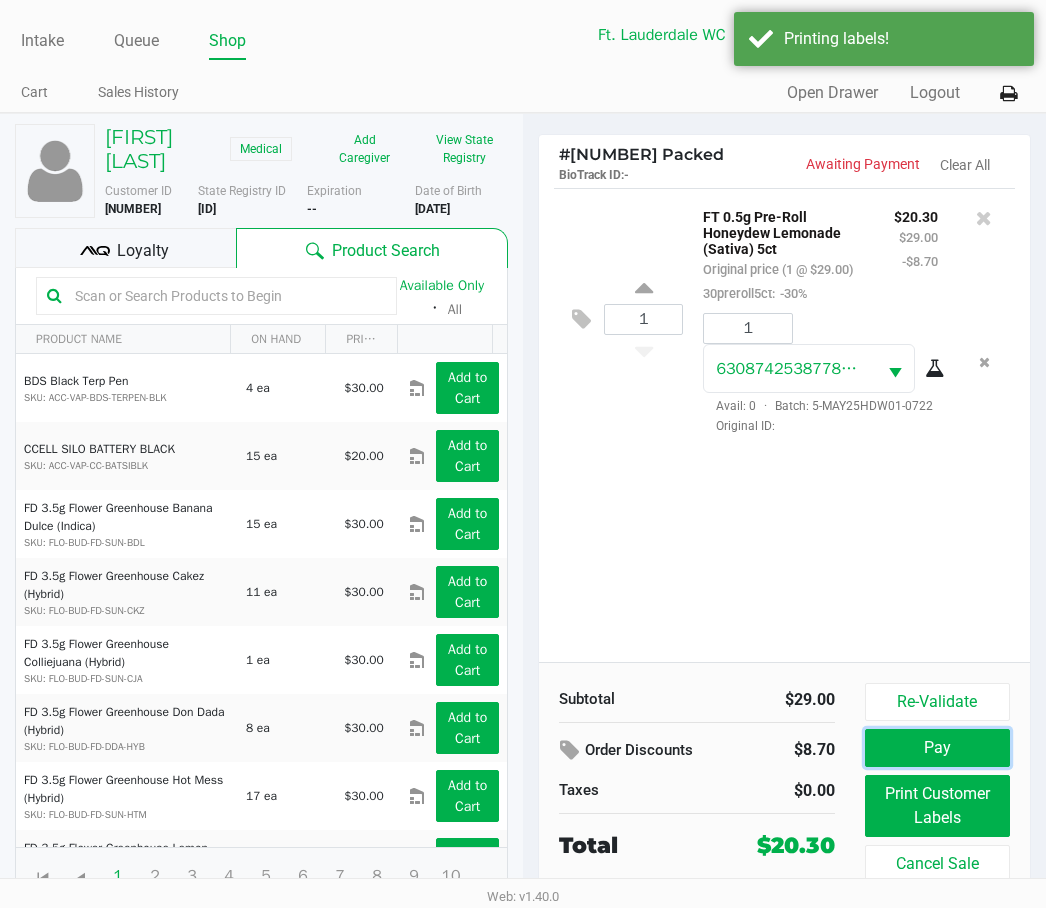 click on "Re-Validate   Pay   Print Customer Labels   Cancel Sale" 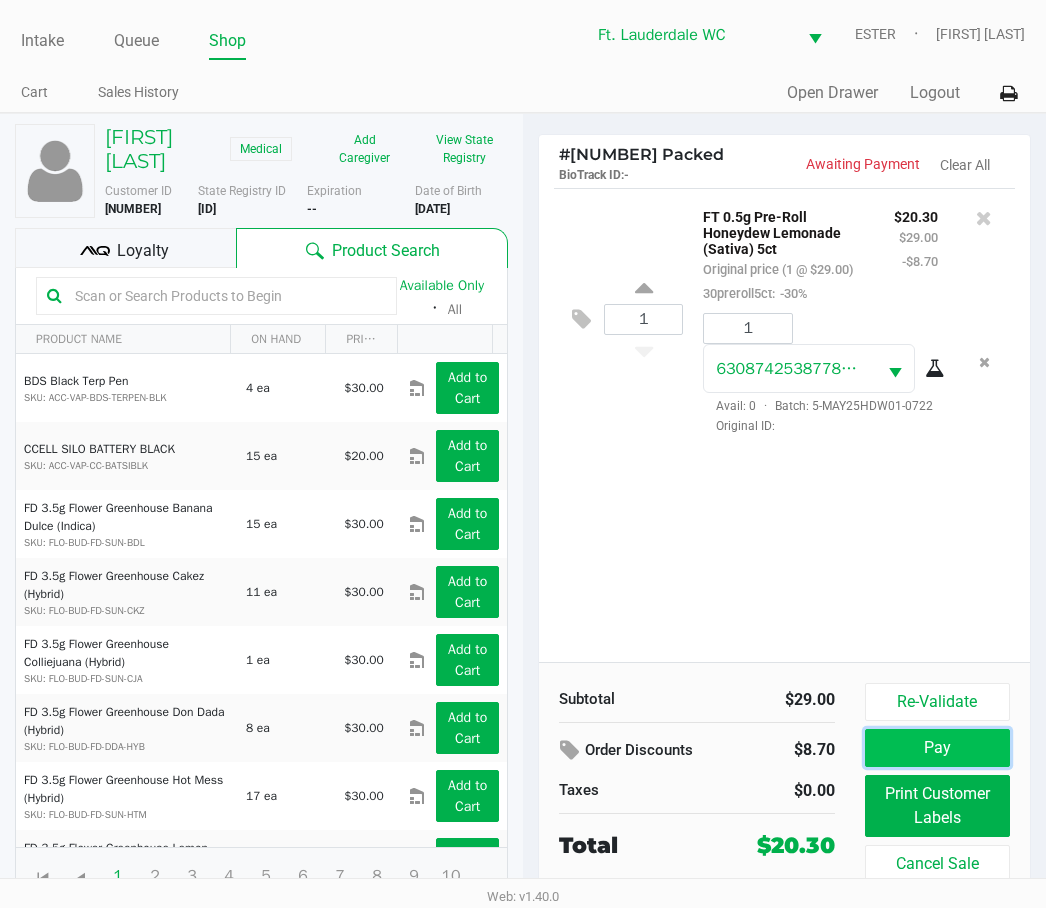 click on "Pay" 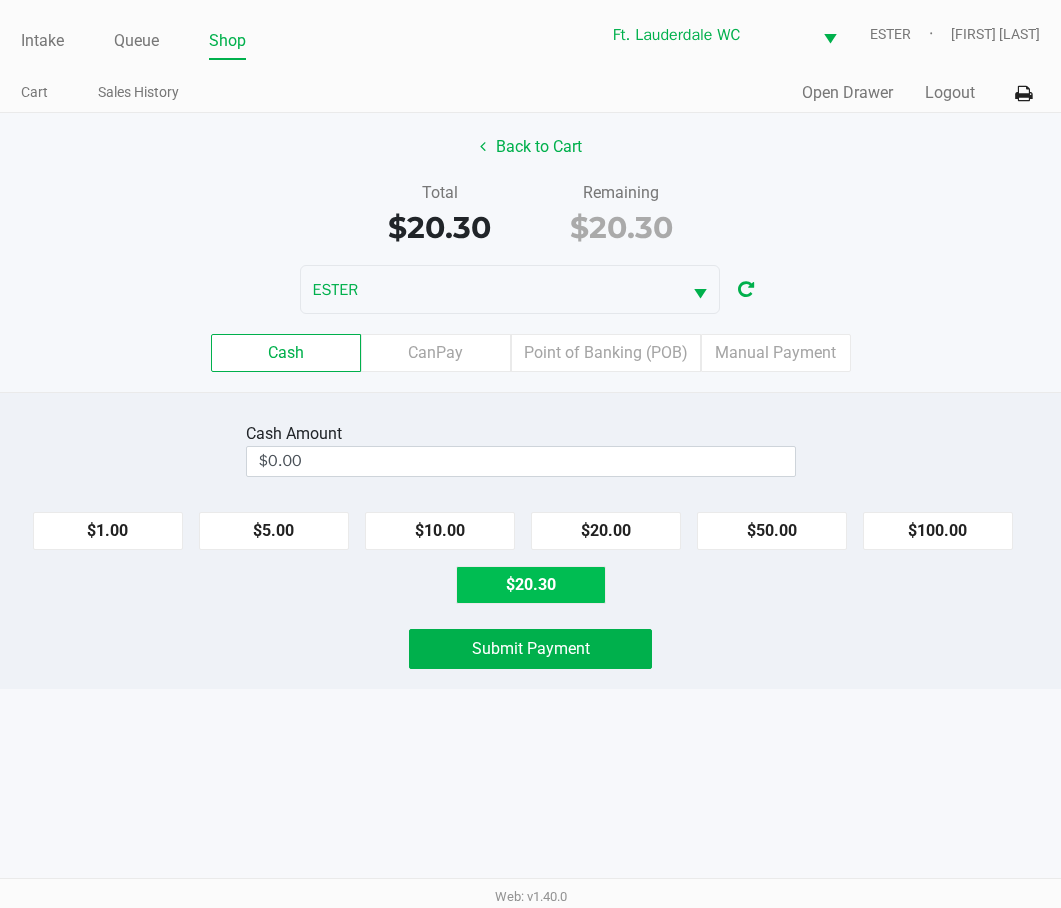 click on "$20.30" 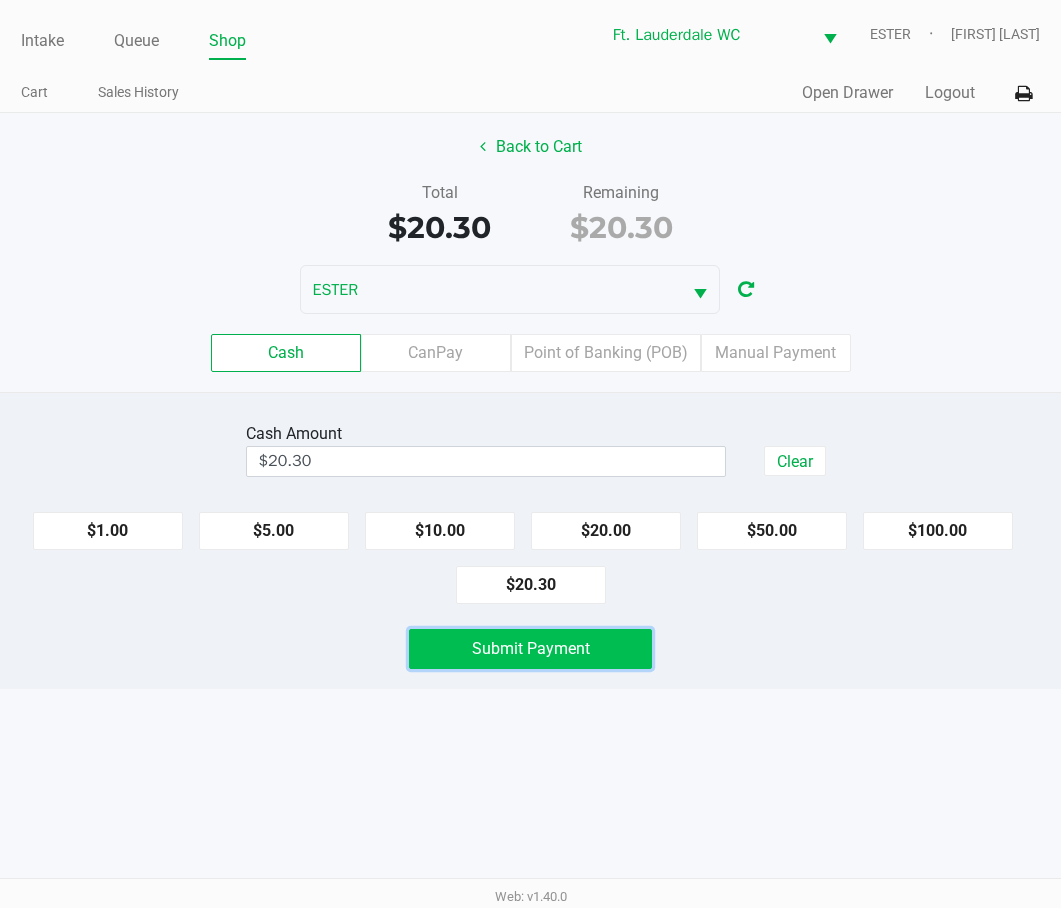 click on "Submit Payment" 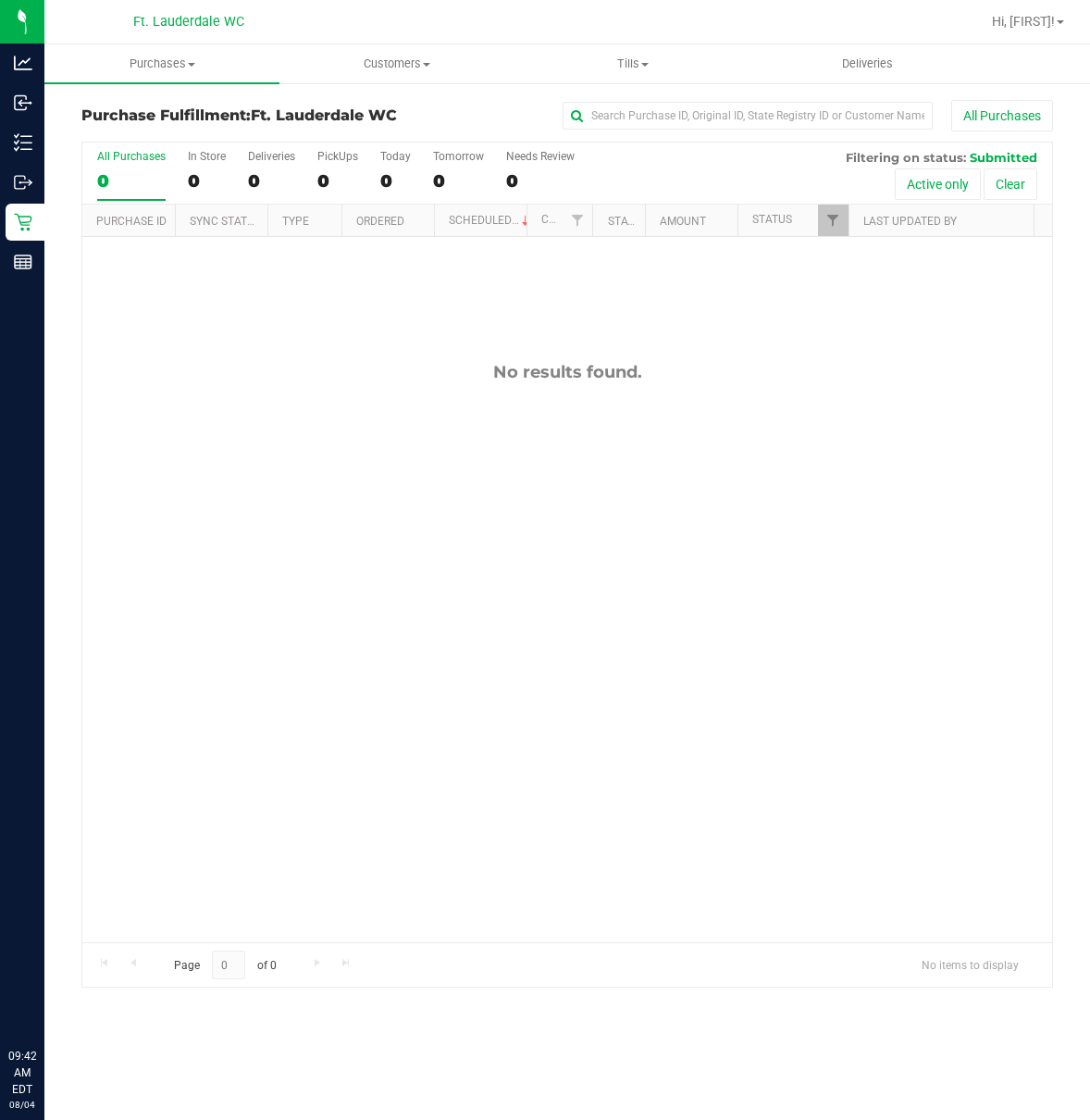 scroll, scrollTop: 0, scrollLeft: 0, axis: both 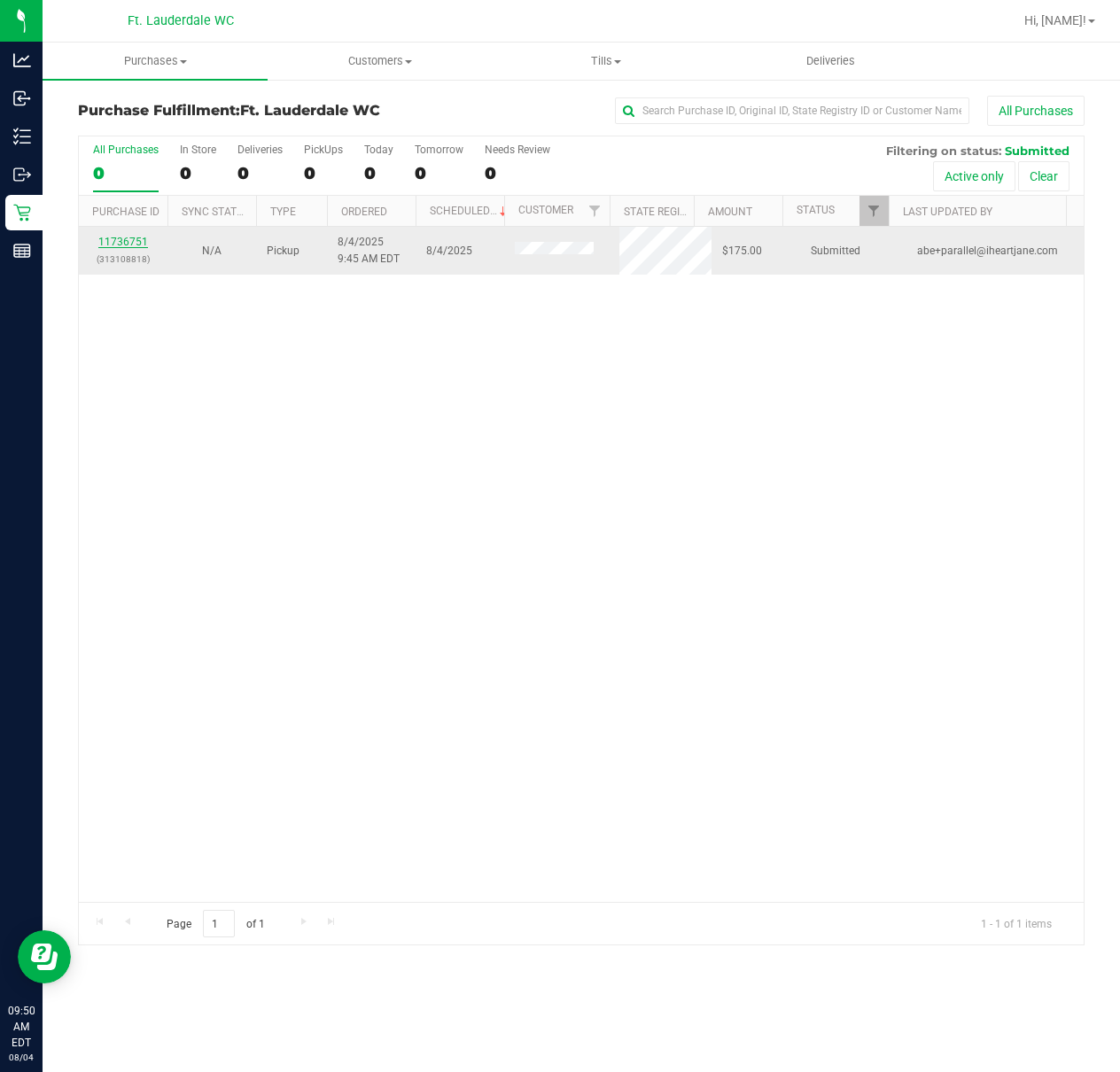 drag, startPoint x: 93, startPoint y: 358, endPoint x: 131, endPoint y: 242, distance: 122.06556 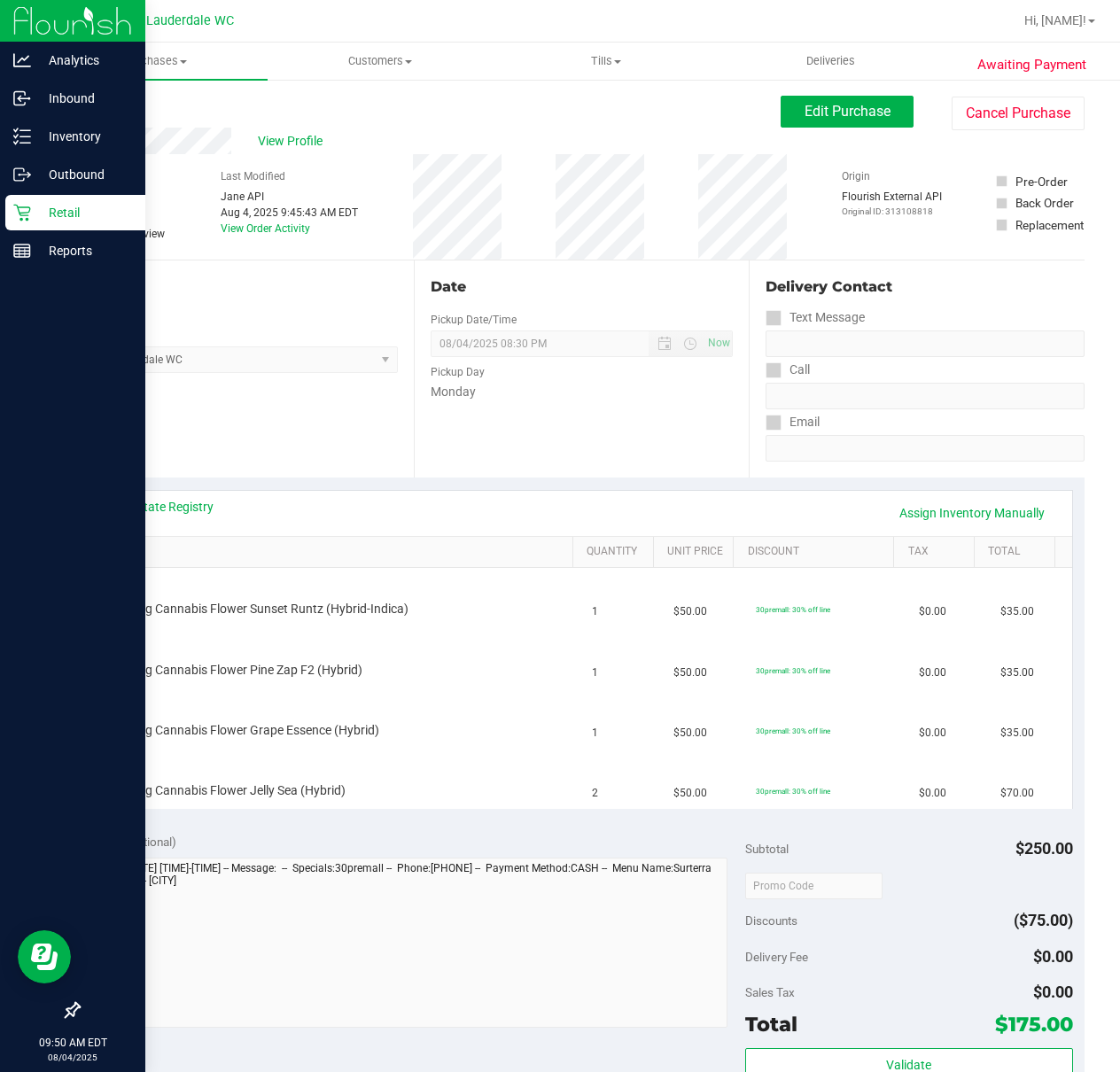 click 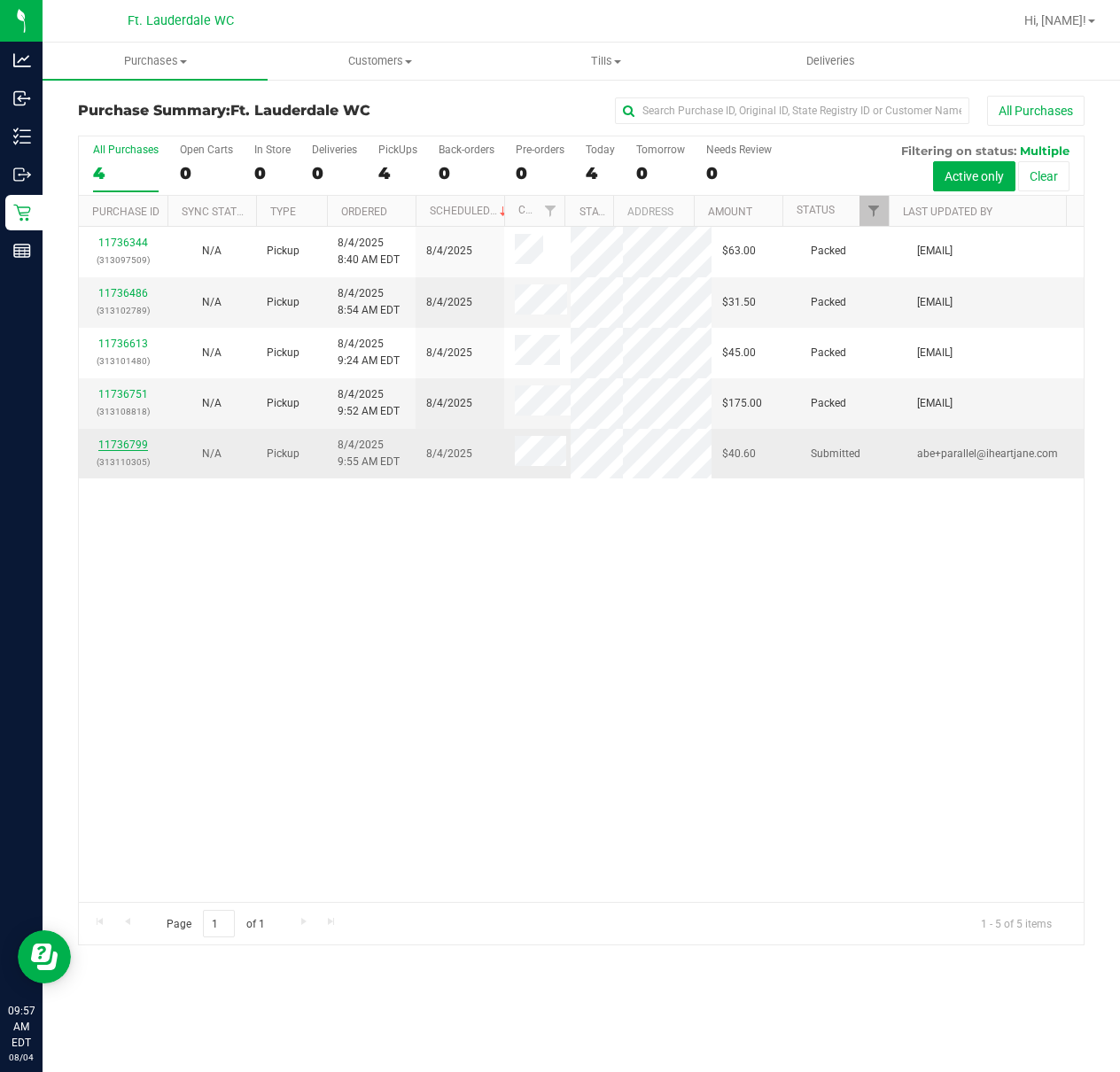 click on "11736799" at bounding box center [123, 445] 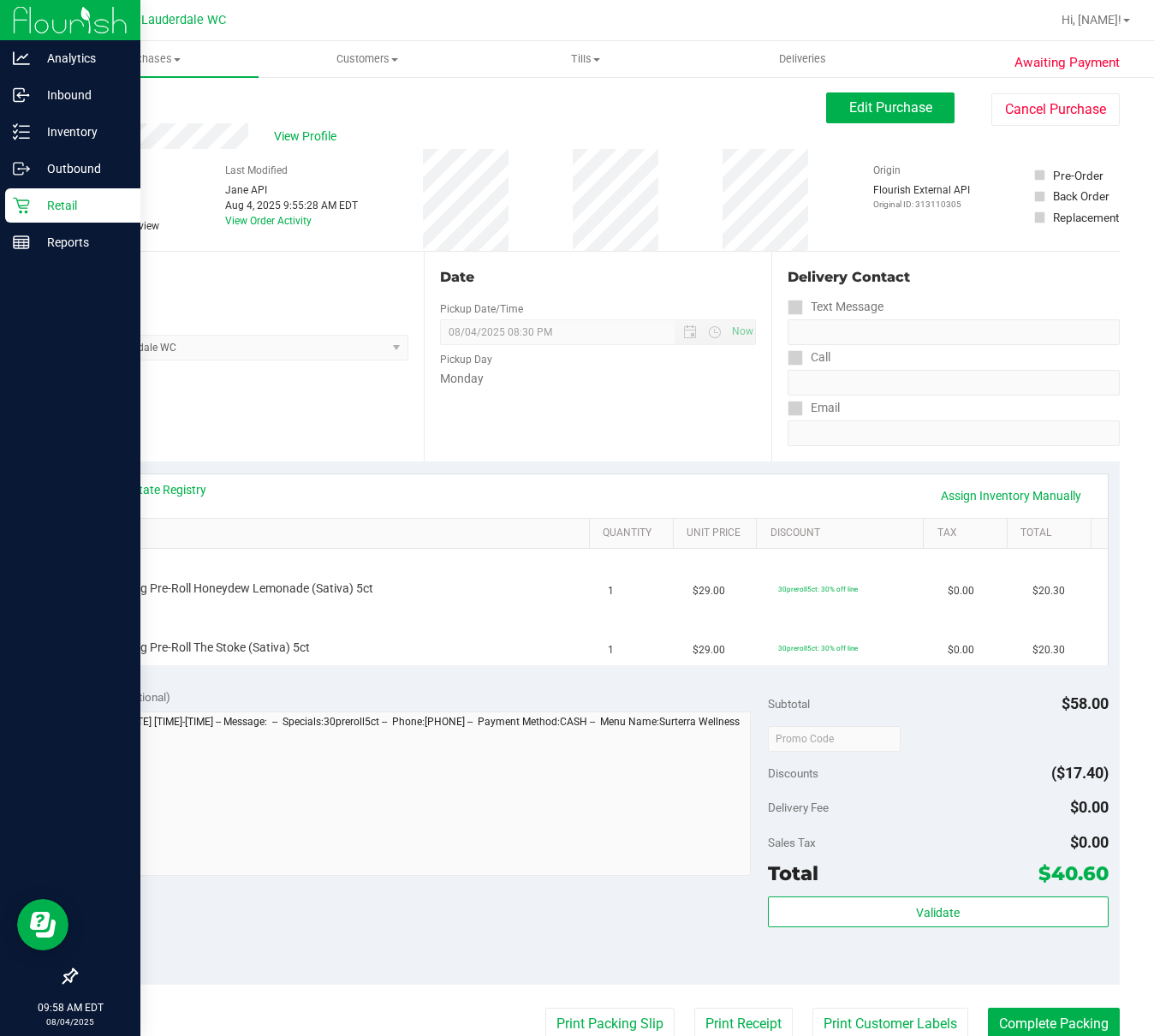 click 